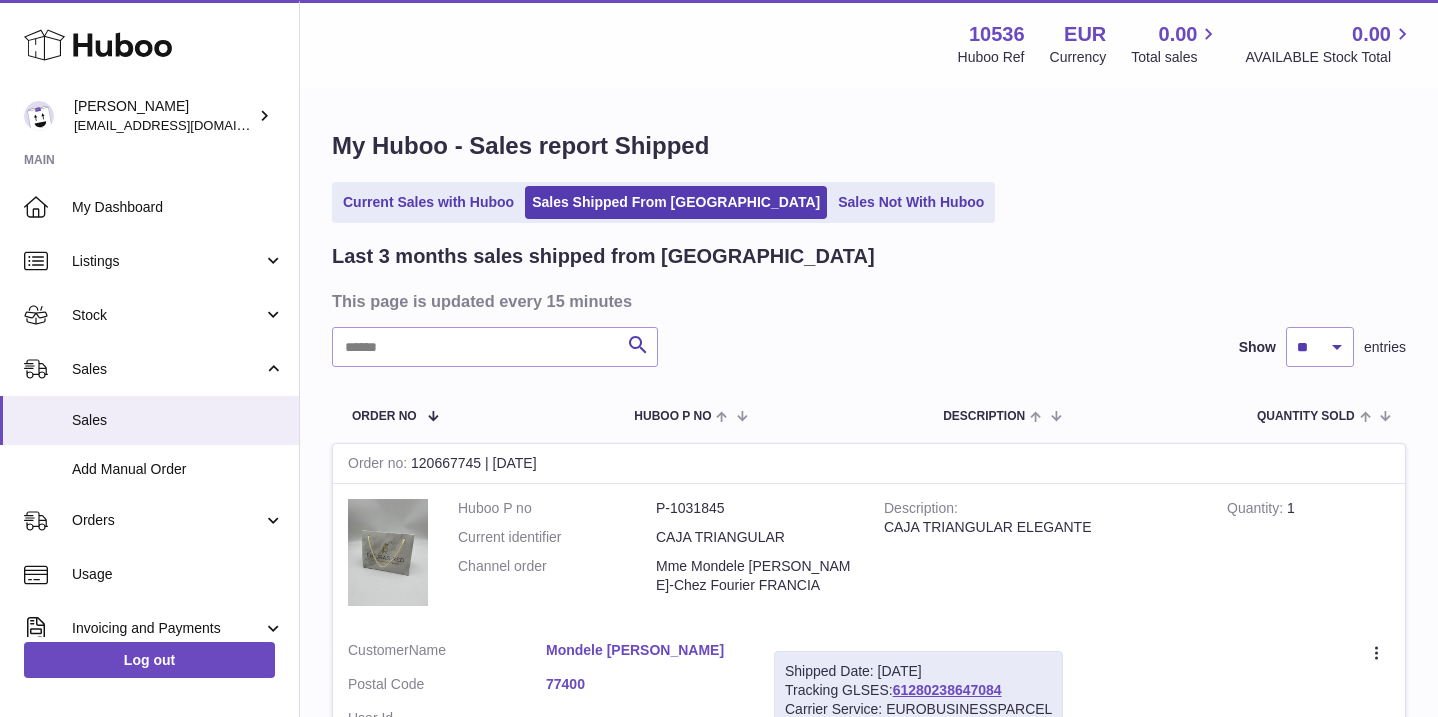 scroll, scrollTop: 273, scrollLeft: 0, axis: vertical 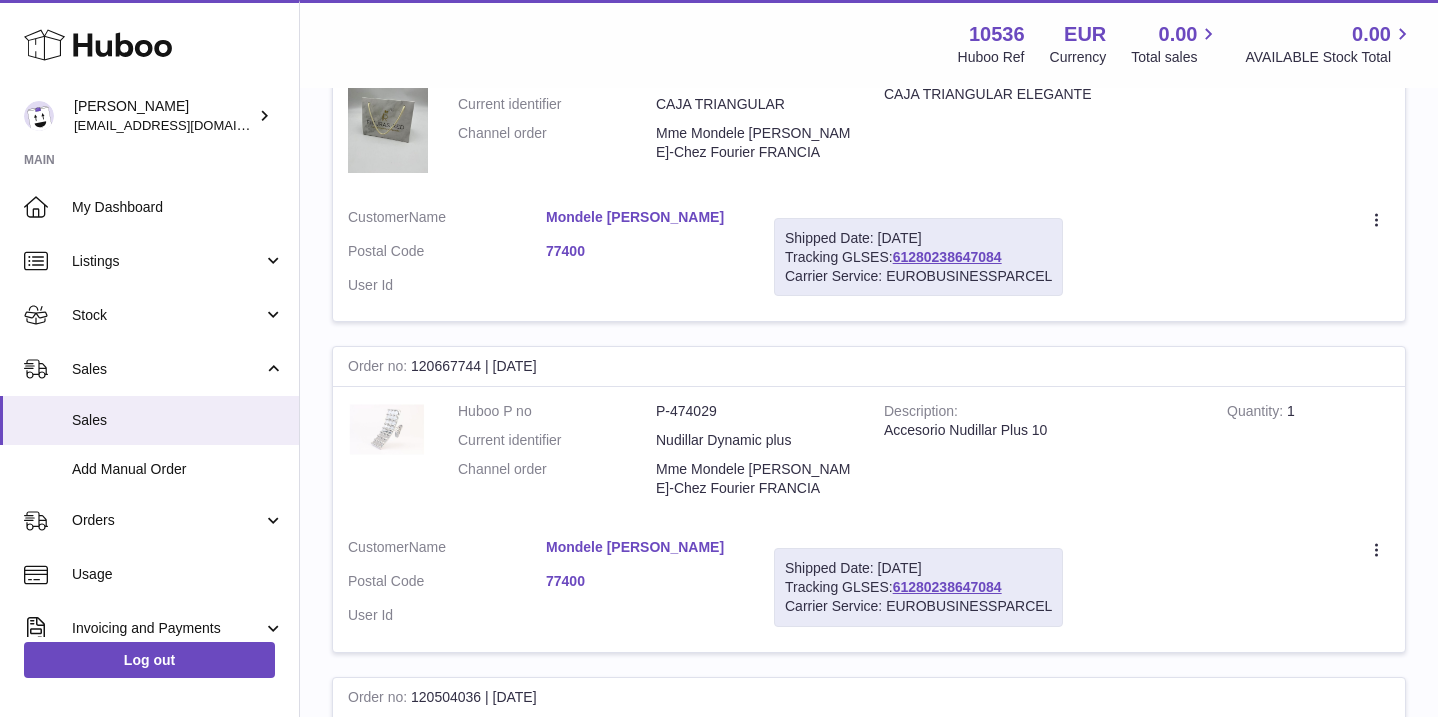 click on "Mondele [PERSON_NAME]" at bounding box center [645, 217] 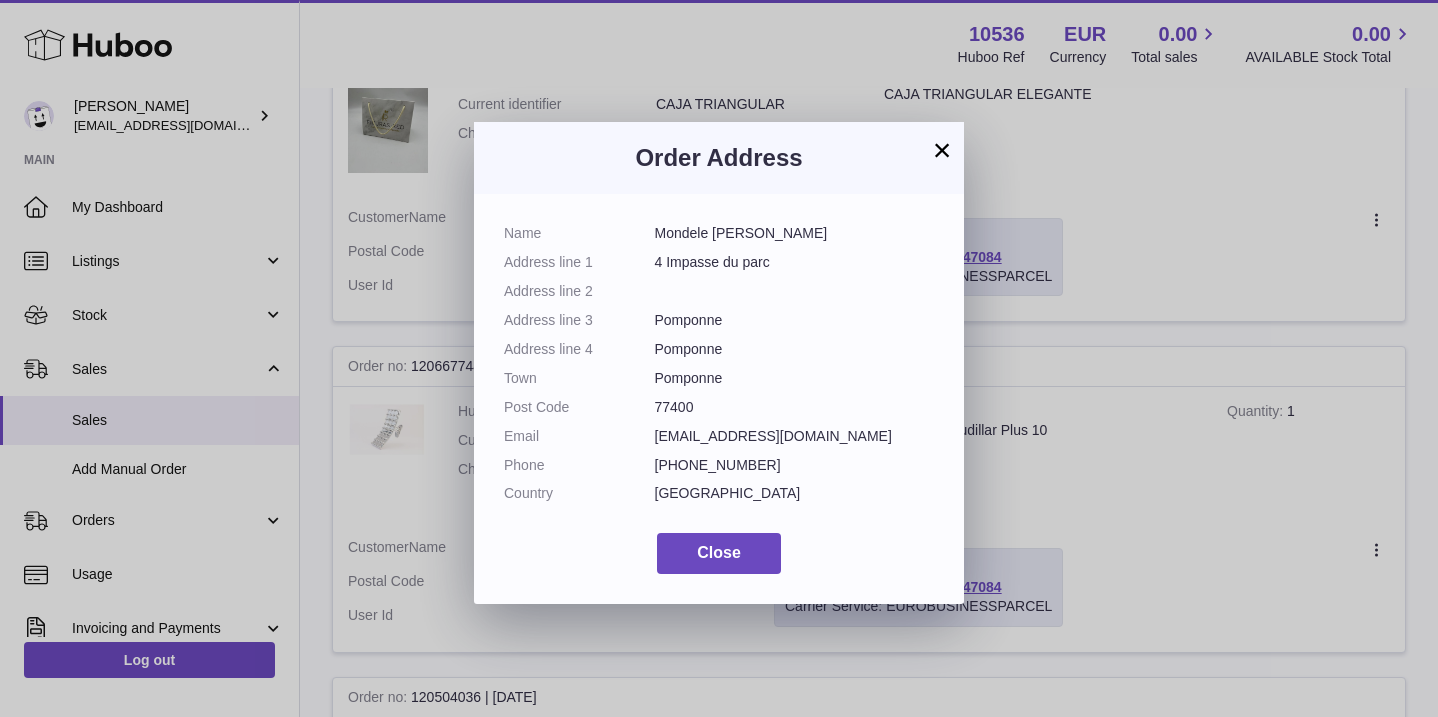 click on "×
Order Address
Name
Mondele [PERSON_NAME] - Fourier
Address line 1
4 Impasse du parc
Address line 2
Address line 3
Pomponne
Address line [GEOGRAPHIC_DATA]
[GEOGRAPHIC_DATA]
Post Code
77400
Email
[EMAIL_ADDRESS][DOMAIN_NAME]
Phone
[PHONE_NUMBER]
Country
[GEOGRAPHIC_DATA]    Close" at bounding box center (719, 358) 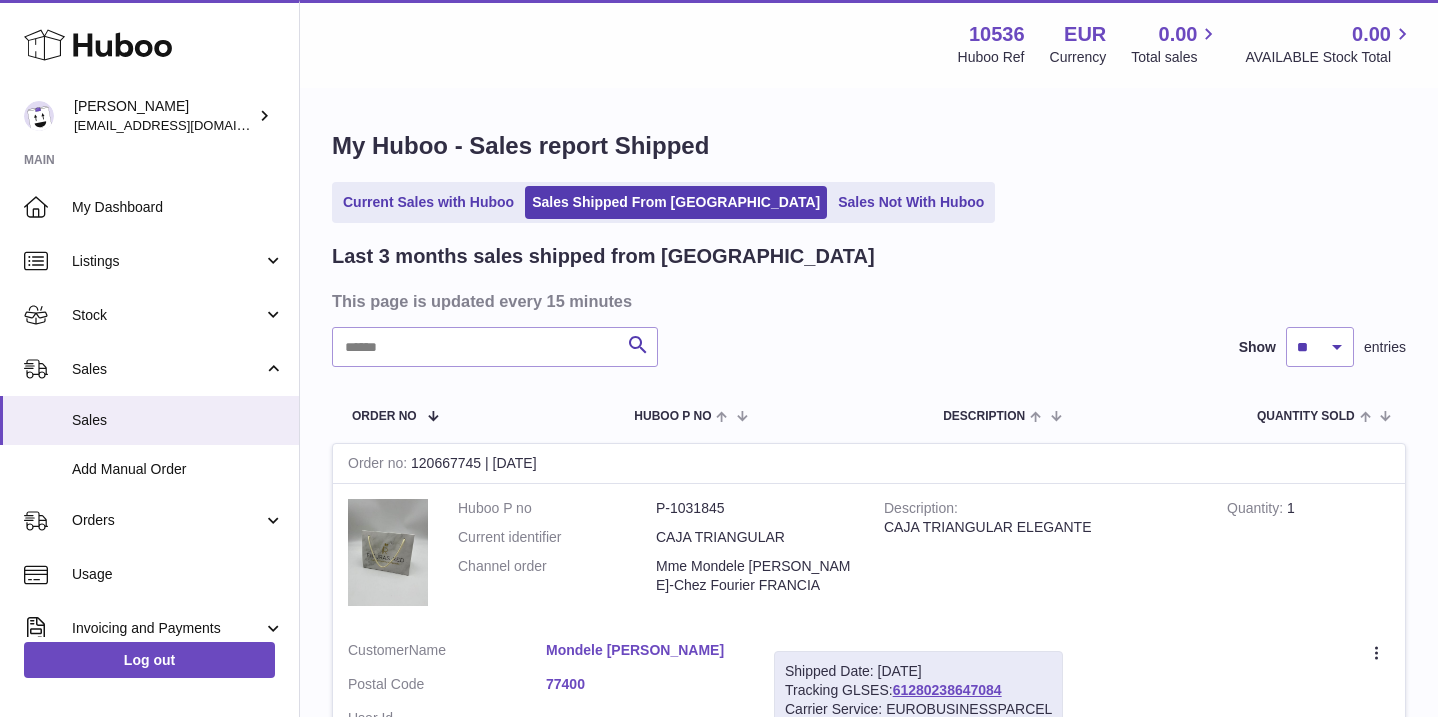 scroll, scrollTop: 0, scrollLeft: 0, axis: both 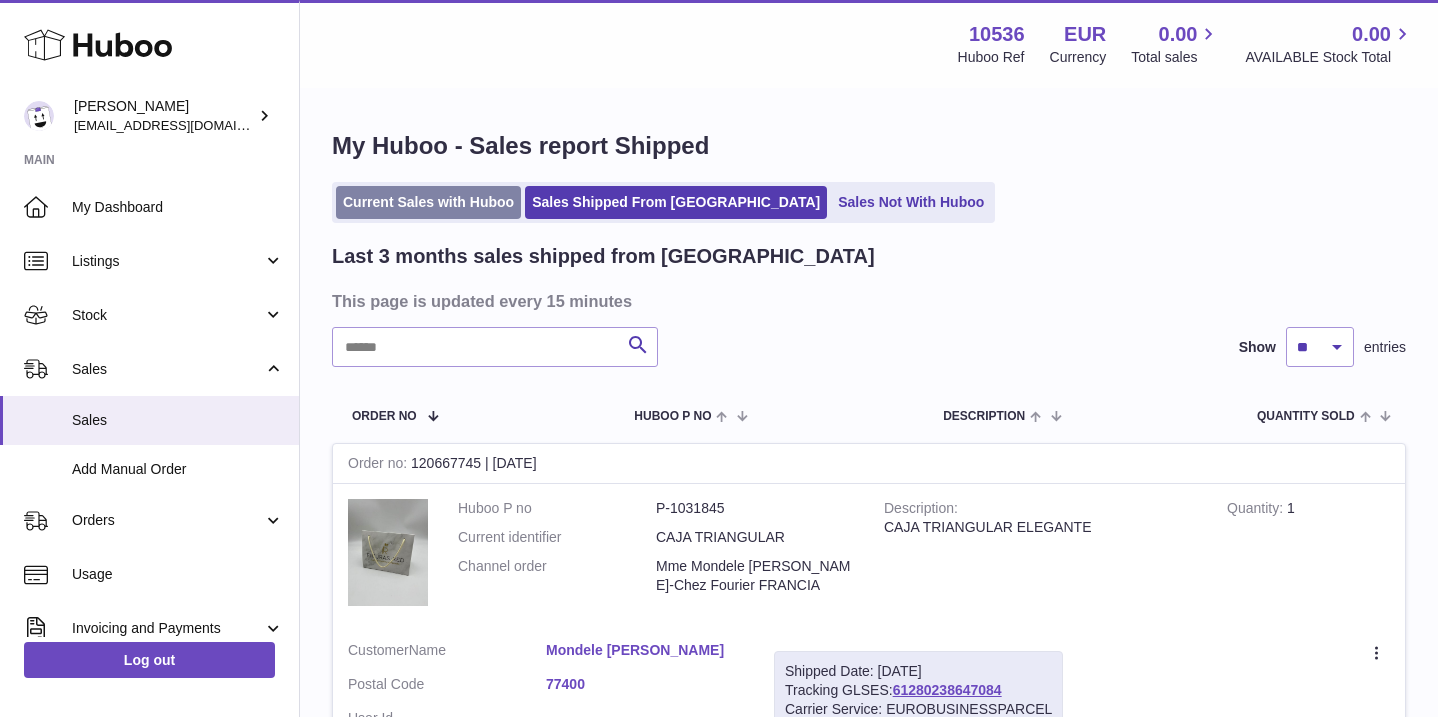 click on "Current Sales with Huboo" at bounding box center [428, 202] 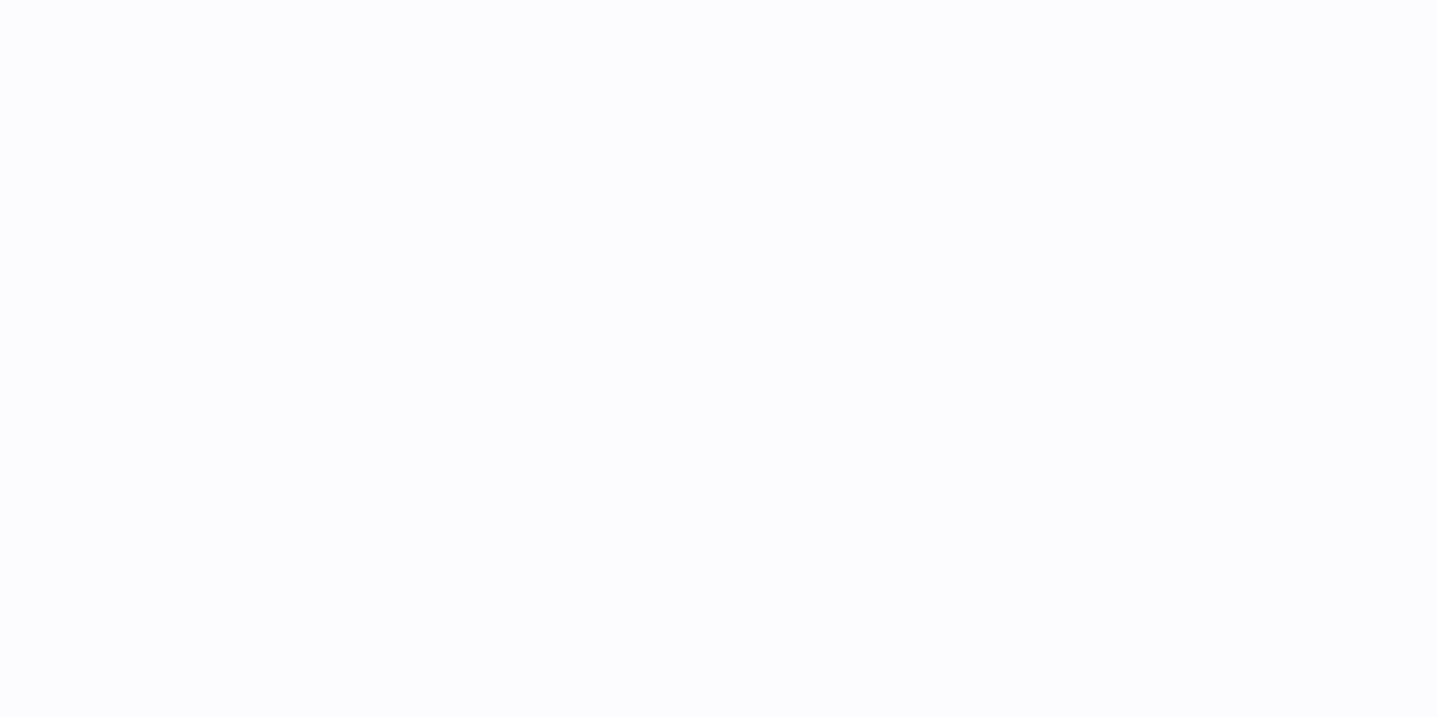 scroll, scrollTop: 0, scrollLeft: 0, axis: both 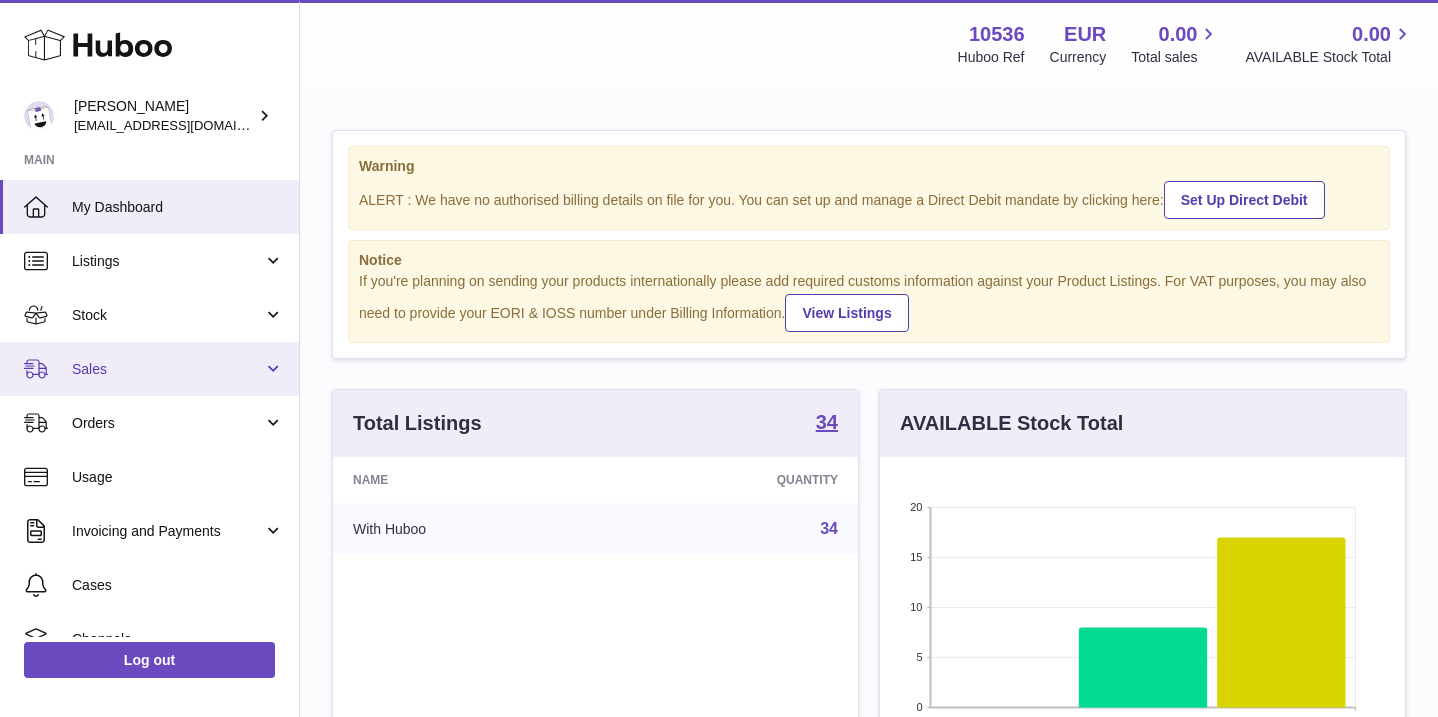 click on "Sales" at bounding box center [149, 369] 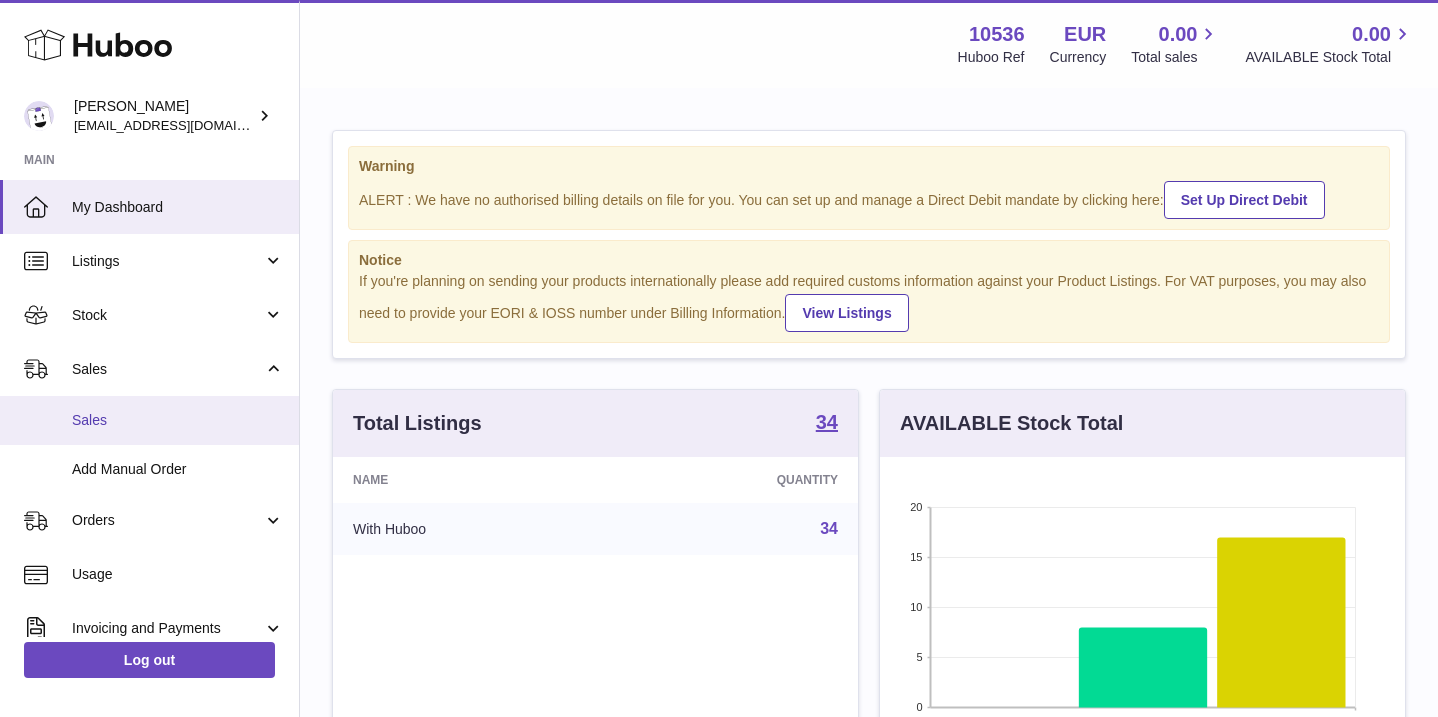 click on "Sales" at bounding box center [149, 420] 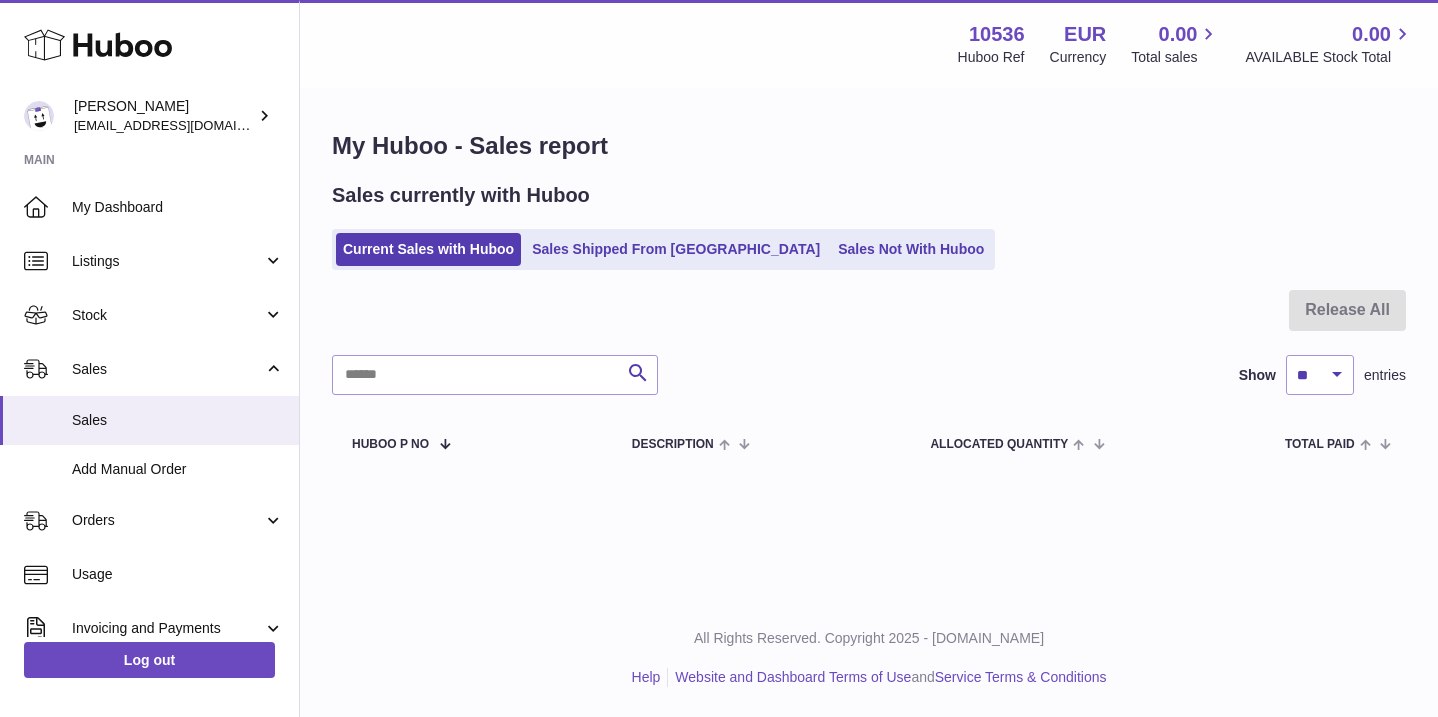 scroll, scrollTop: 0, scrollLeft: 0, axis: both 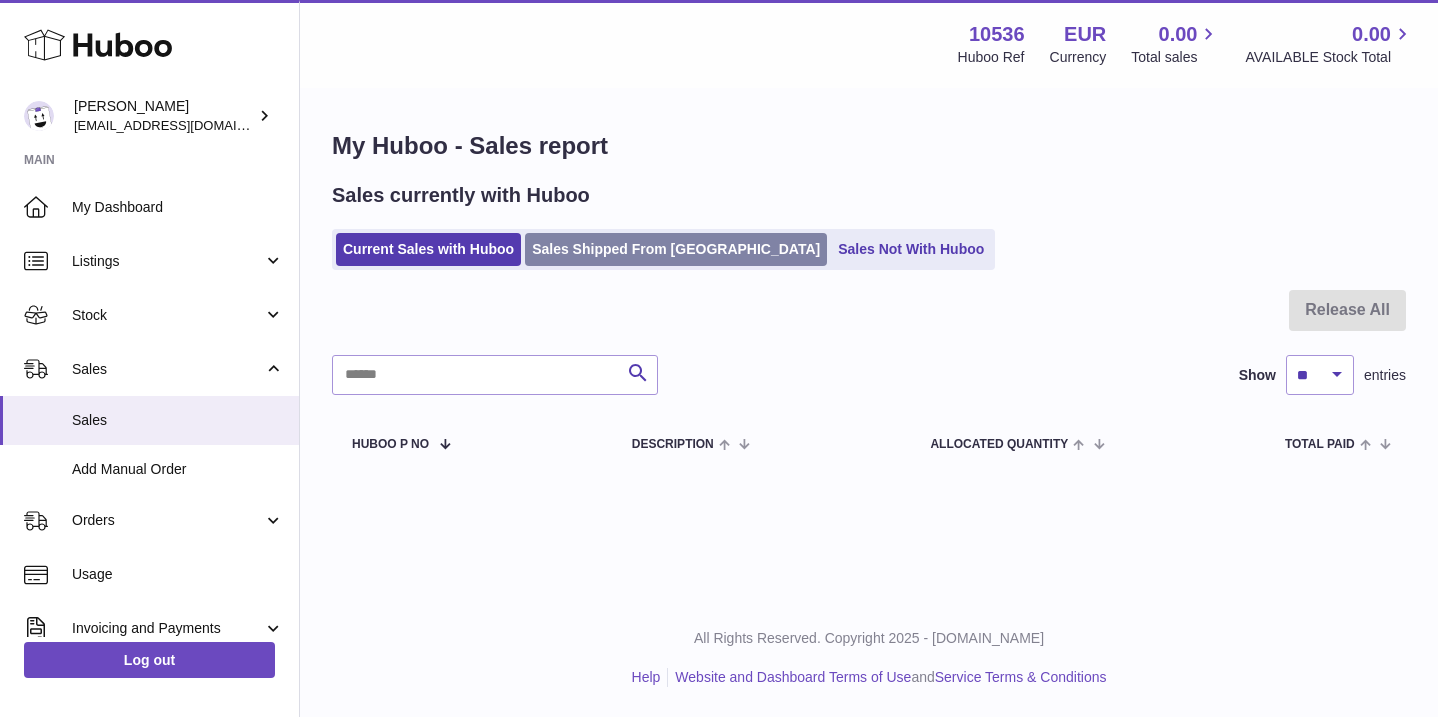 click on "Sales Shipped From [GEOGRAPHIC_DATA]" at bounding box center [676, 249] 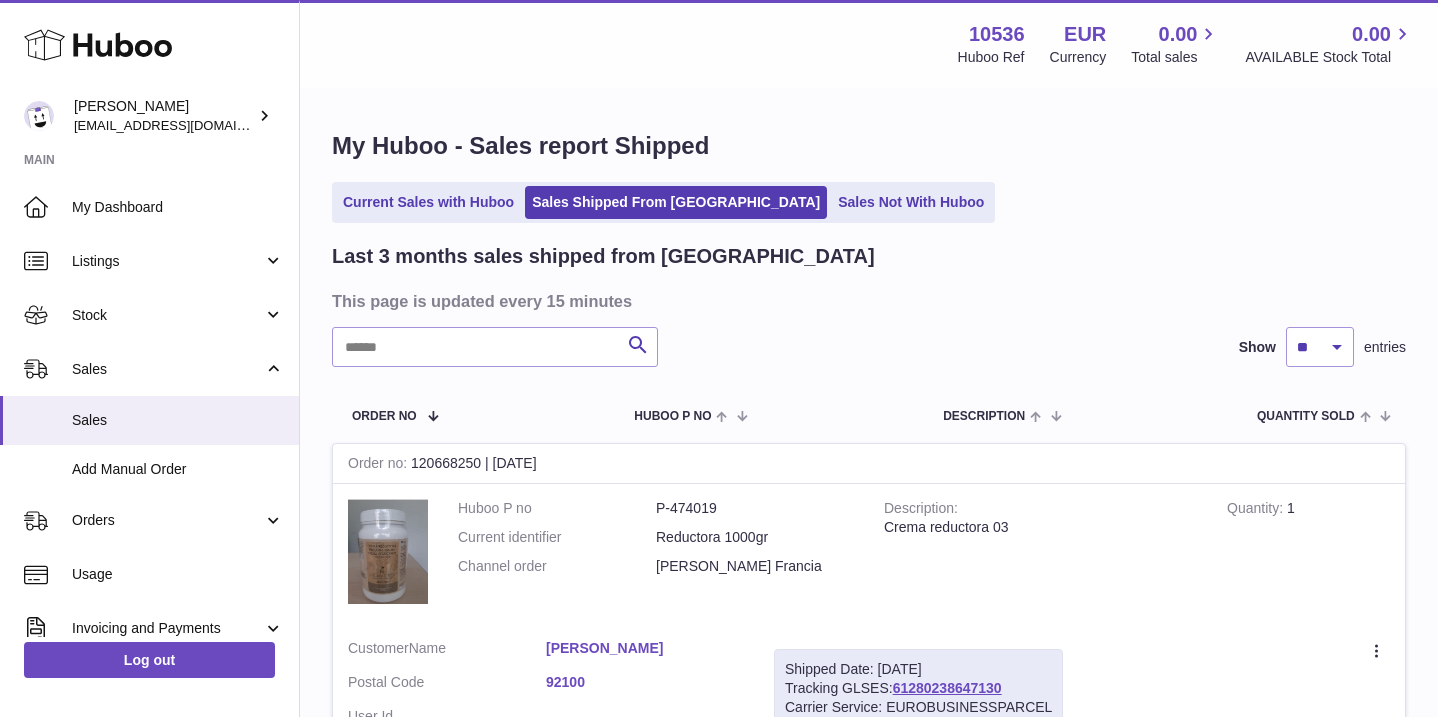 scroll, scrollTop: 0, scrollLeft: 0, axis: both 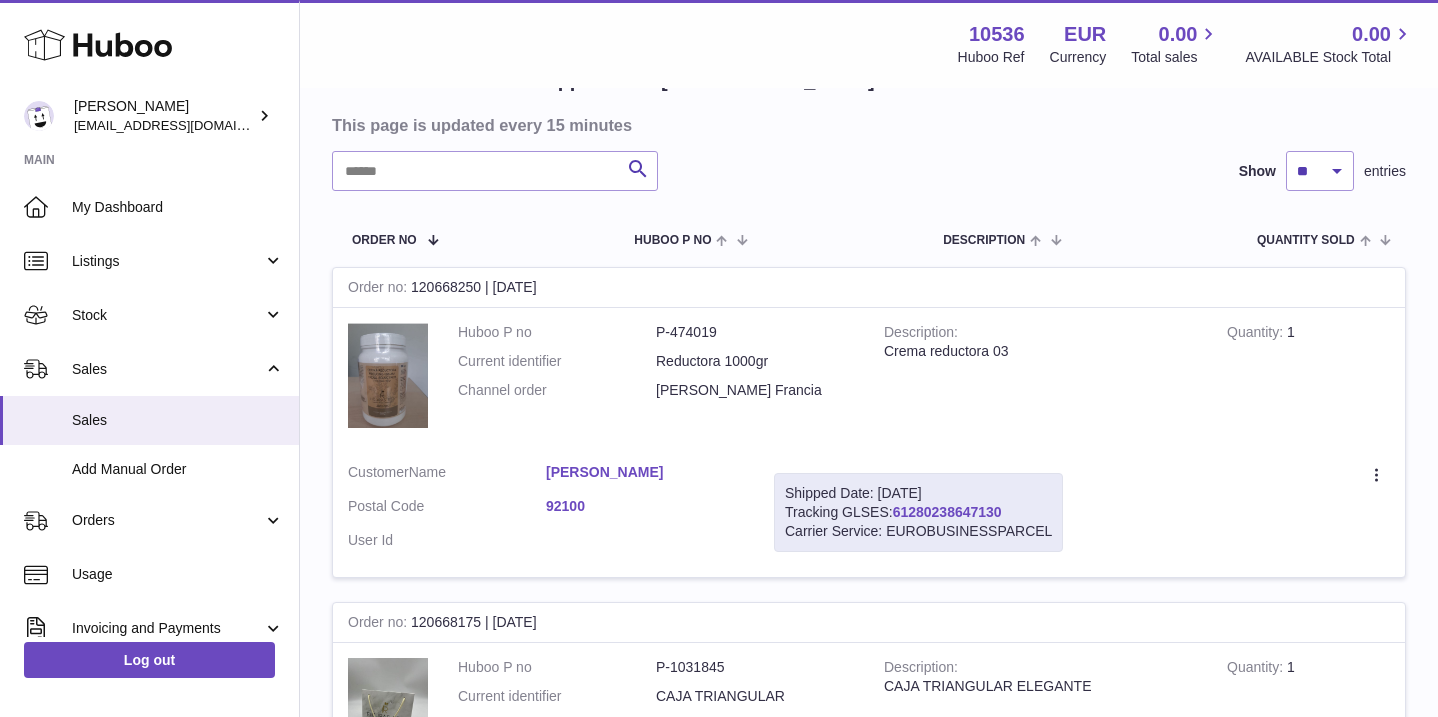 click on "61280238647130" at bounding box center [947, 512] 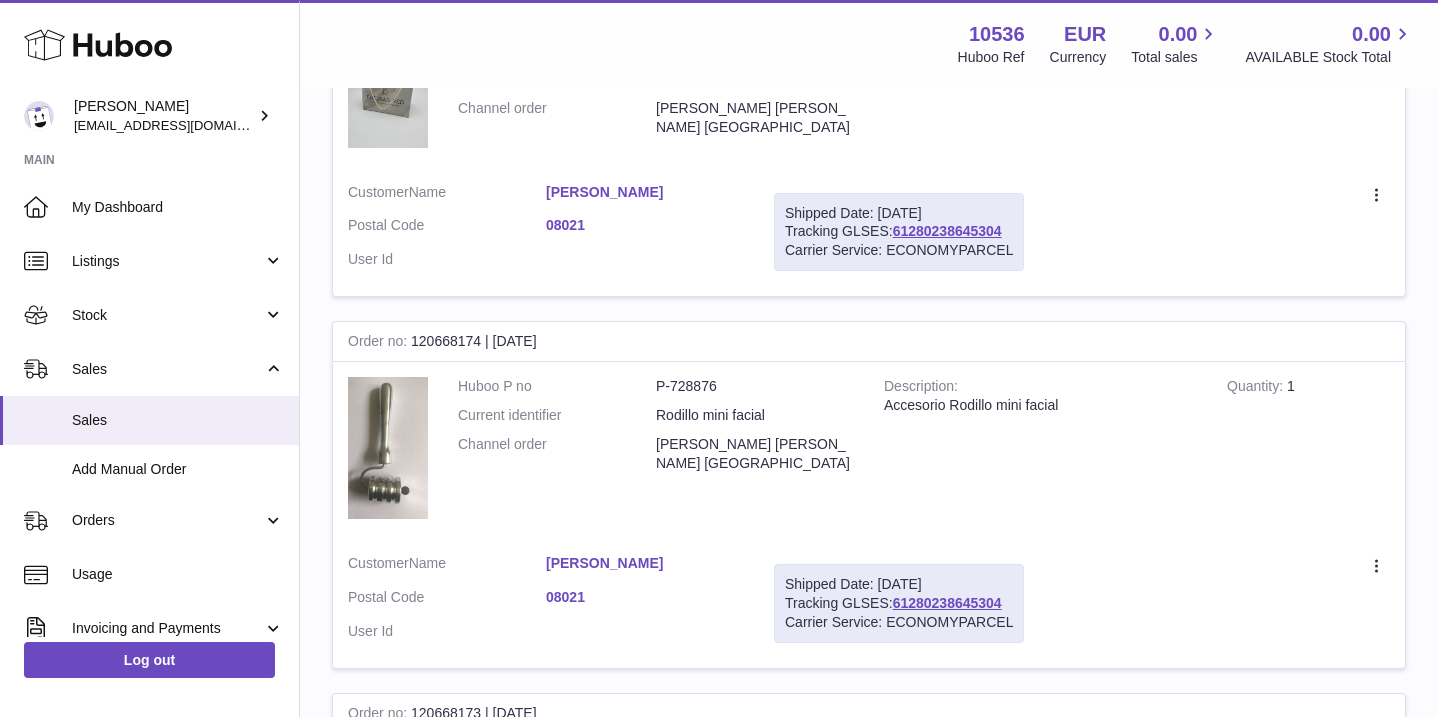 scroll, scrollTop: 732, scrollLeft: 0, axis: vertical 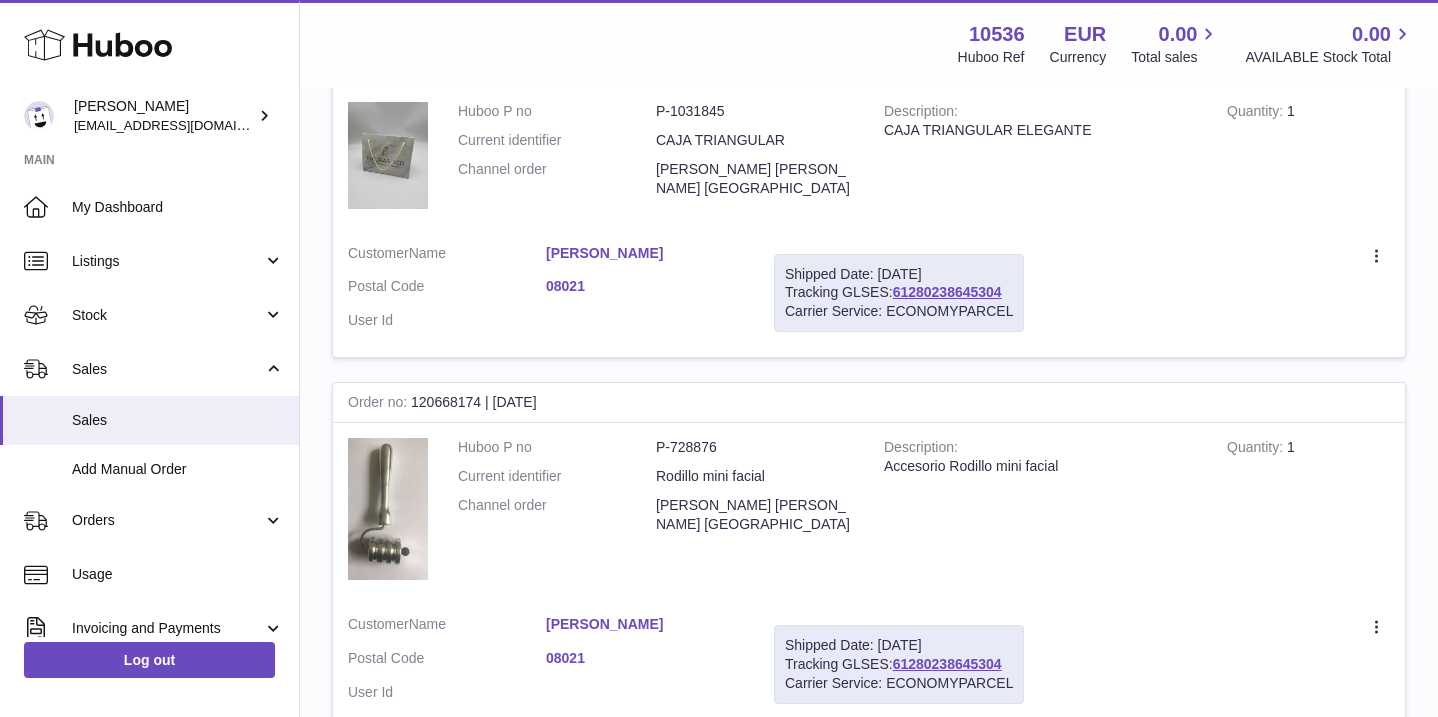 click on "Angelica Maria Palacios Hua" at bounding box center [645, 253] 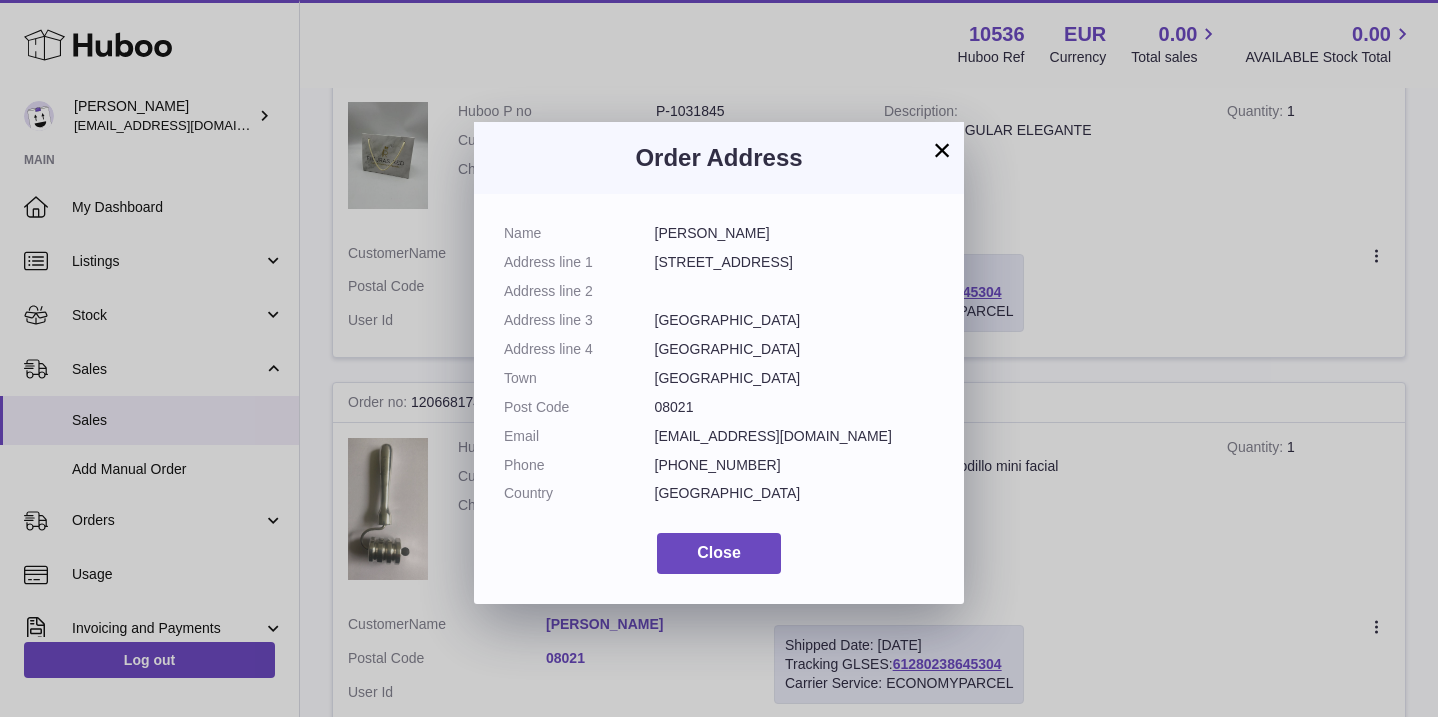 click on "×
Order Address
Name
Angelica Maria Palacios Hua
Address line 1
Calle Muntaner 292
Address line 2
Address line 3
Barcelona
Address line 4
Barcelona
Town
Barcelona
Post Code
08021
Email
anggiepalacios@hotmail.com
Phone
+34616557045
Country
Spain    Close" at bounding box center (719, 358) 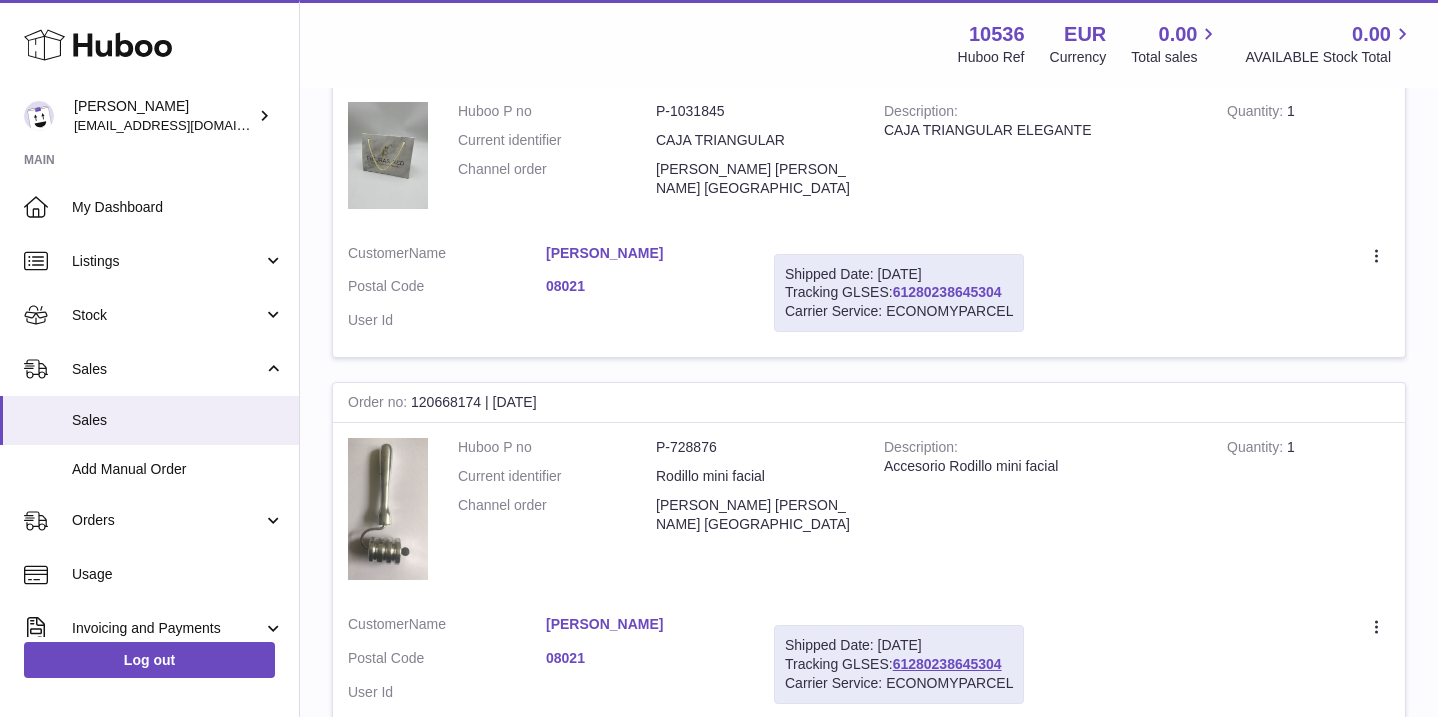 click on "61280238645304" at bounding box center (947, 292) 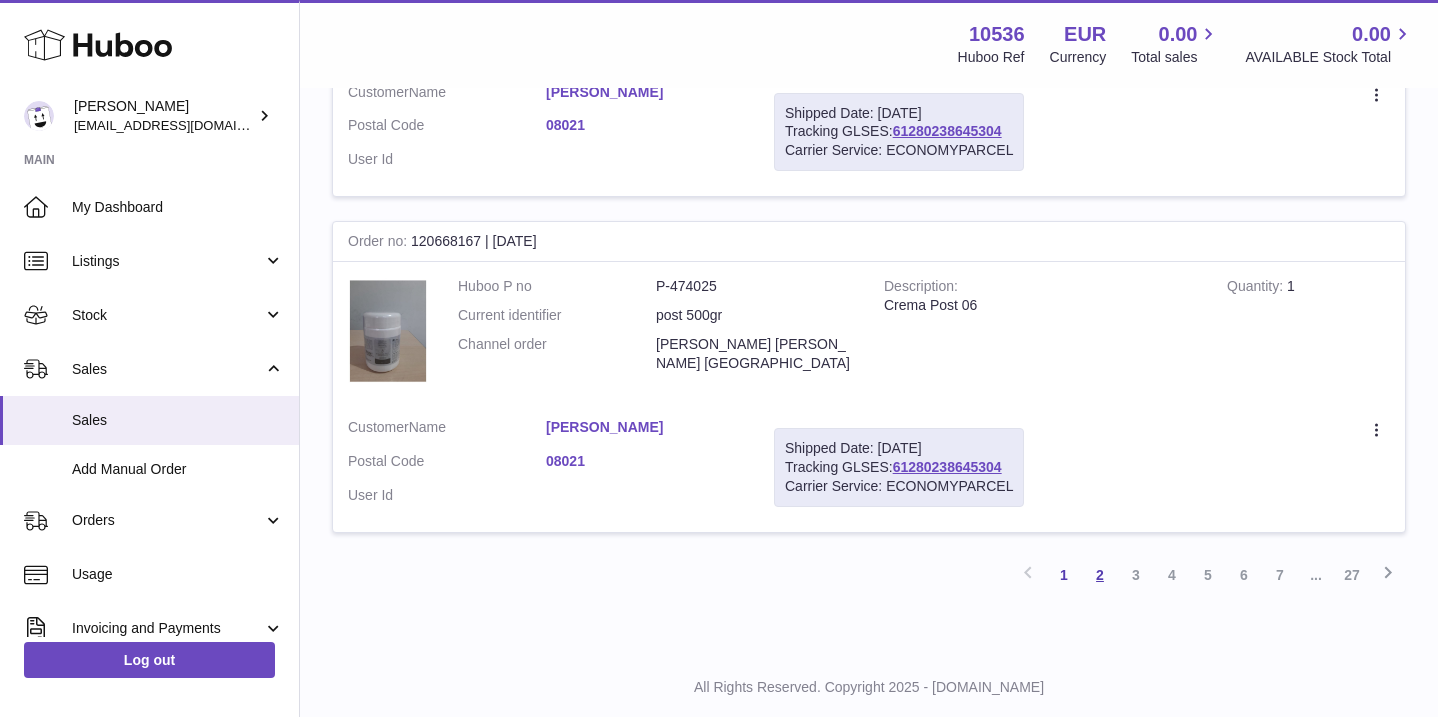 click on "2" at bounding box center (1100, 575) 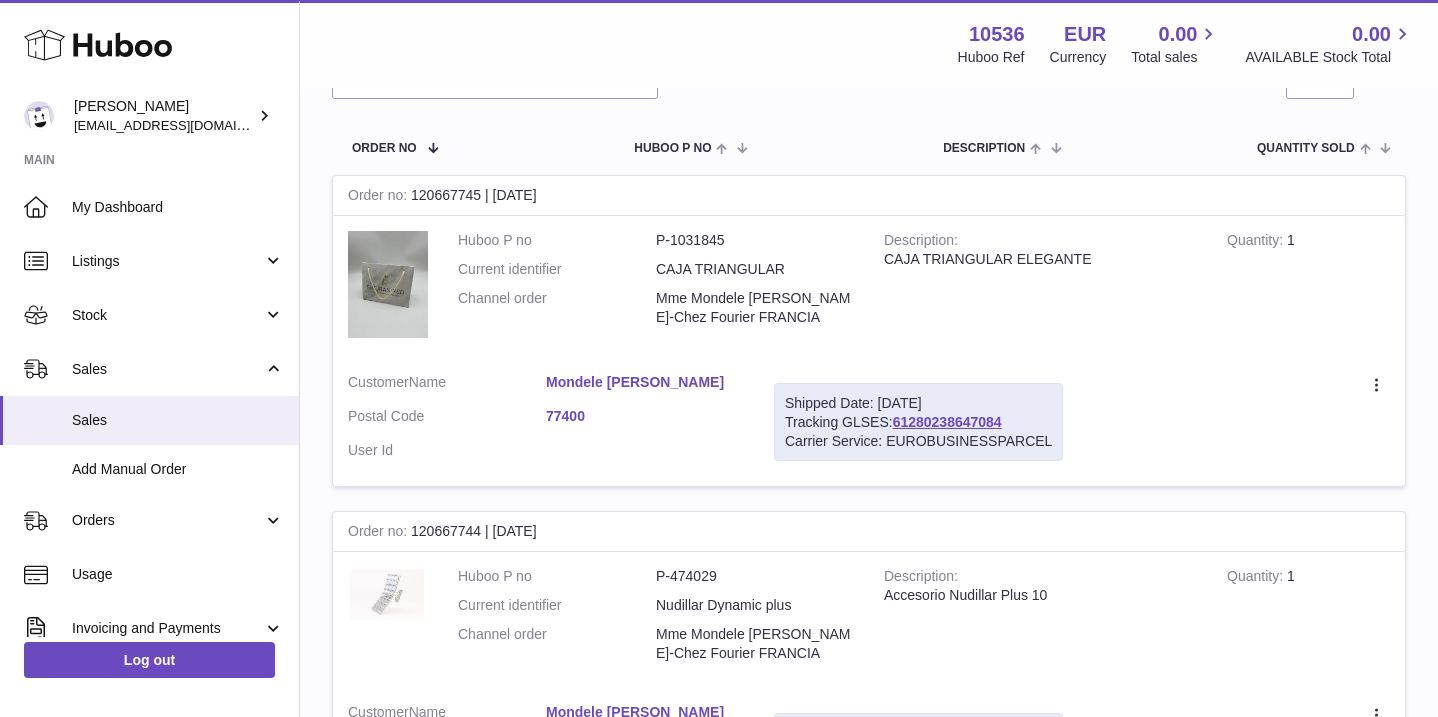 scroll, scrollTop: 290, scrollLeft: 0, axis: vertical 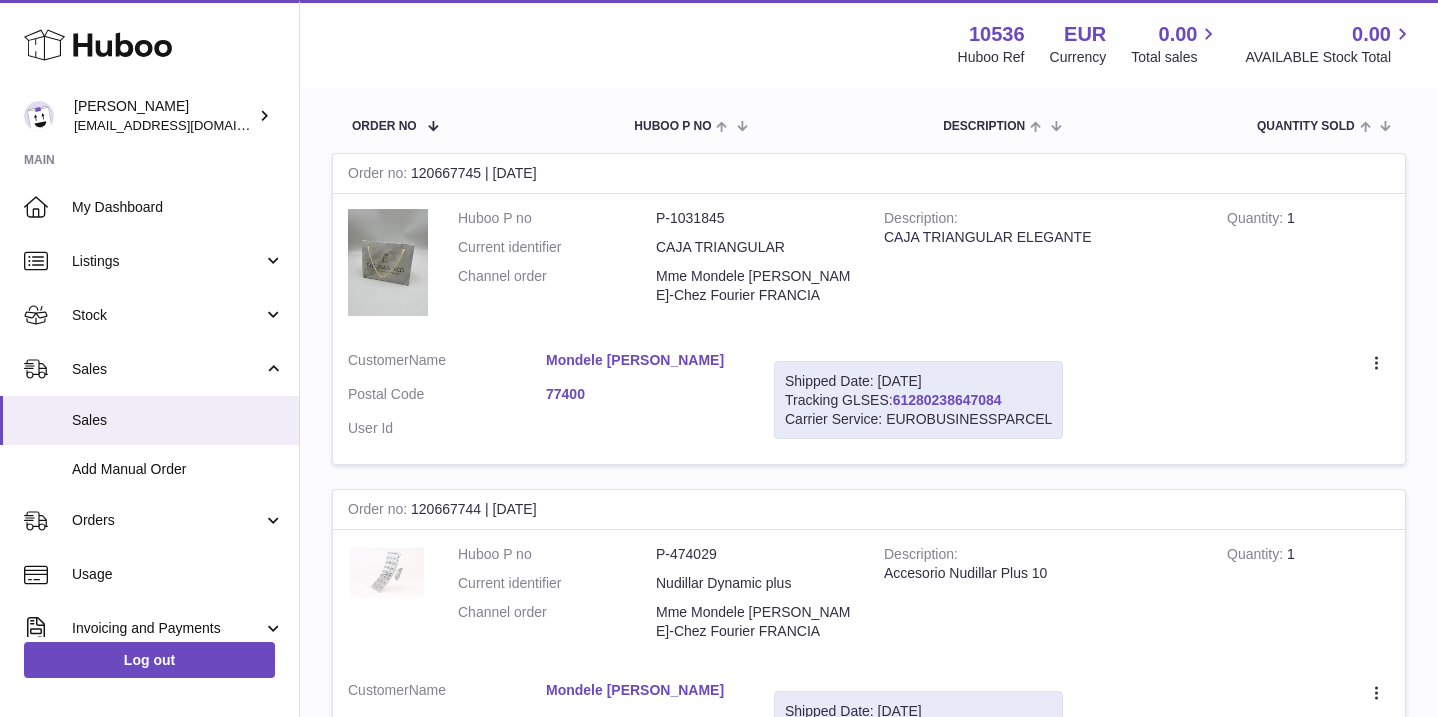 click on "61280238647084" at bounding box center [947, 400] 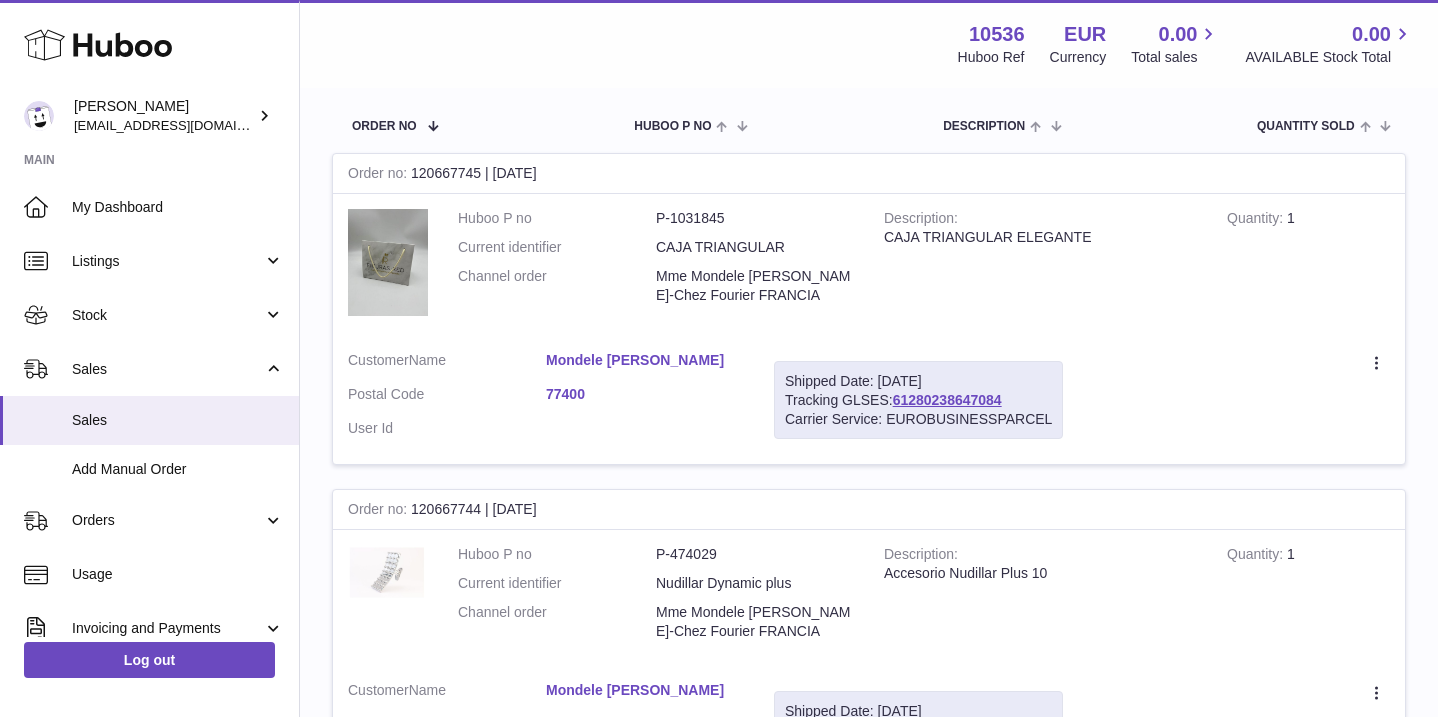 click on "Mondele Lucinda - Fourier" at bounding box center [645, 360] 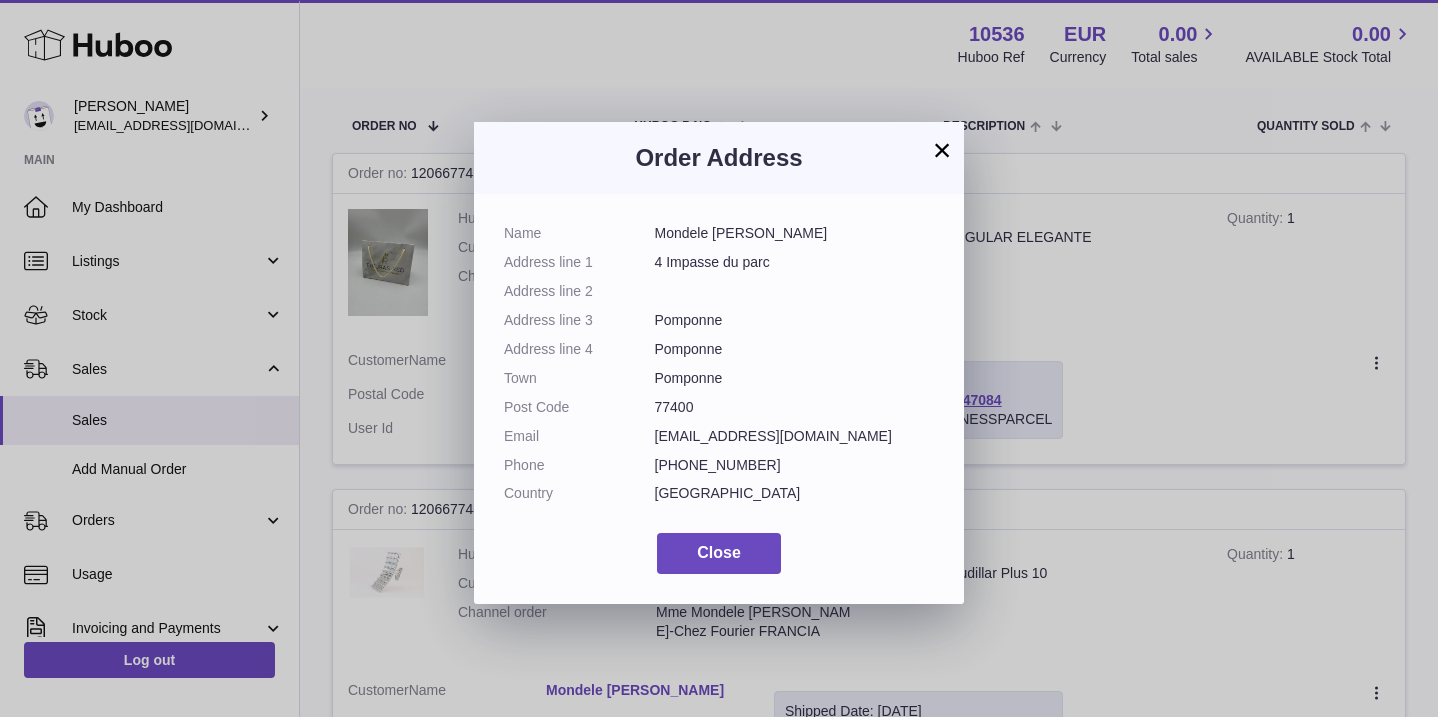 click on "×
Order Address
Name
Mondele Lucinda - Fourier
Address line 1
4 Impasse du parc
Address line 2
Address line 3
Pomponne
Address line 4
Pomponne
Town
Pomponne
Post Code
77400
Email
lucindamondele@gmail.com
Phone
+33626423750
Country
France    Close" at bounding box center [719, 358] 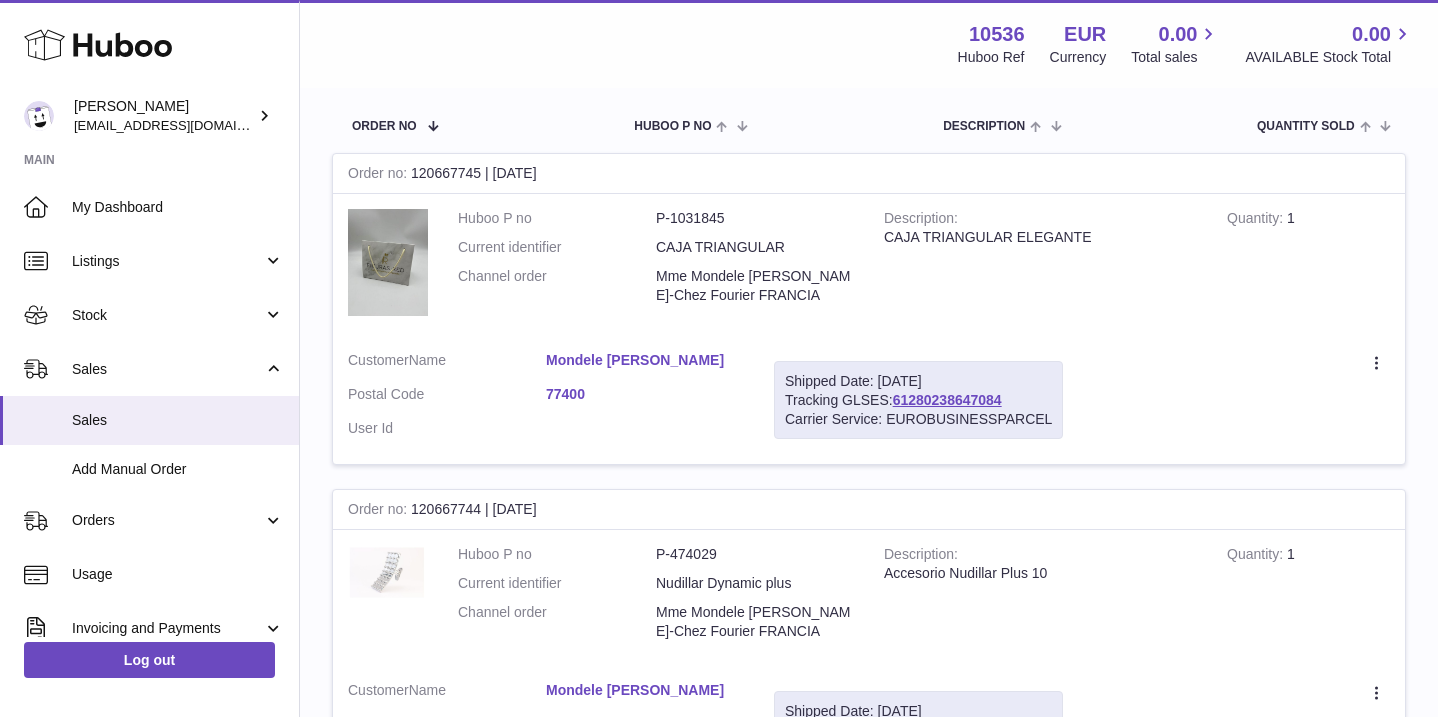 click on "Mondele Lucinda - Fourier" at bounding box center [645, 360] 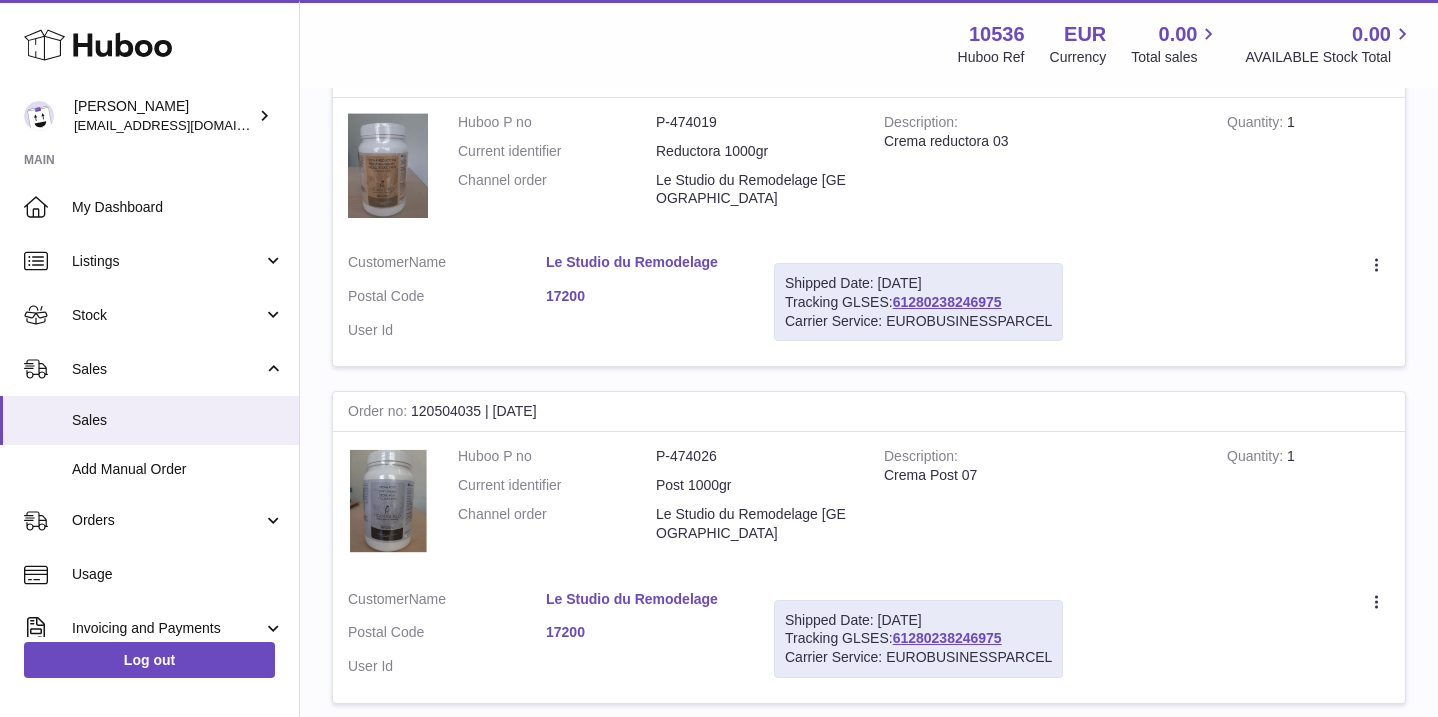 scroll, scrollTop: 1055, scrollLeft: 0, axis: vertical 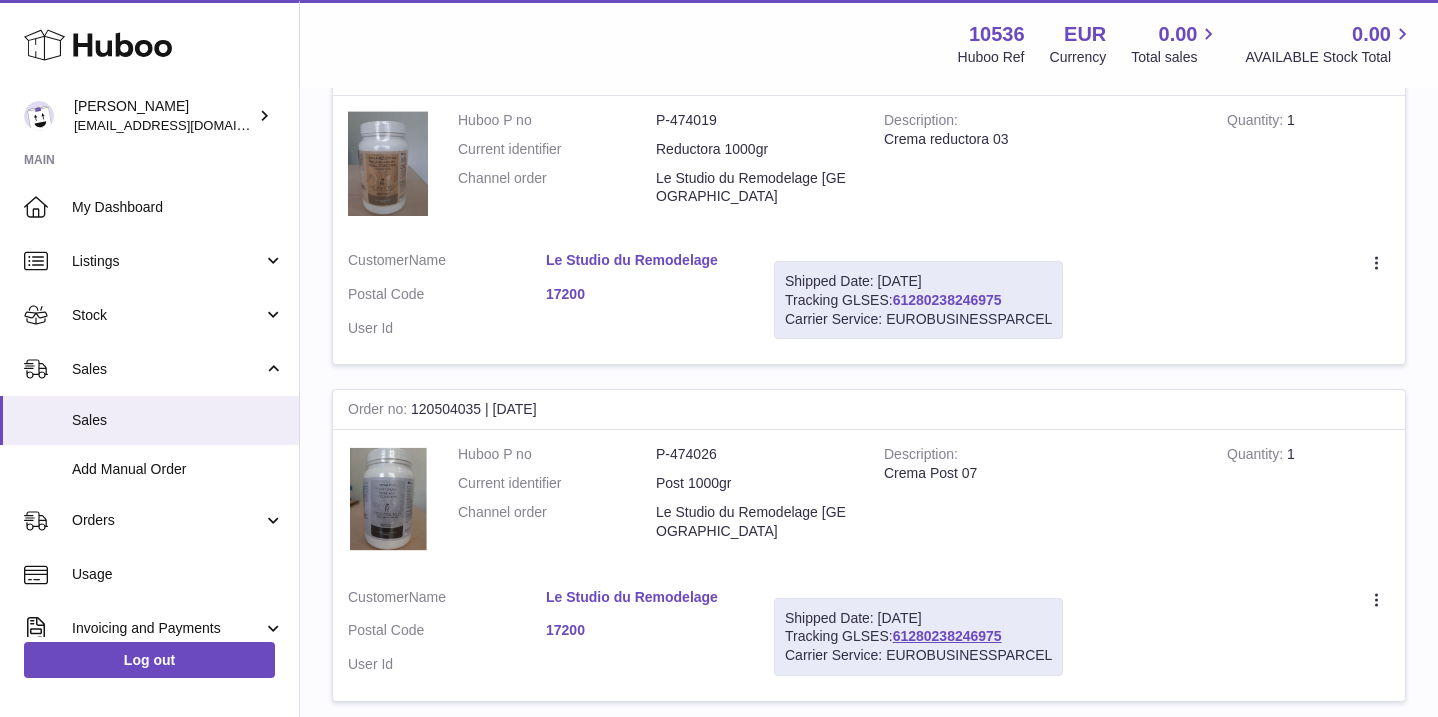 click on "61280238246975" at bounding box center (947, 300) 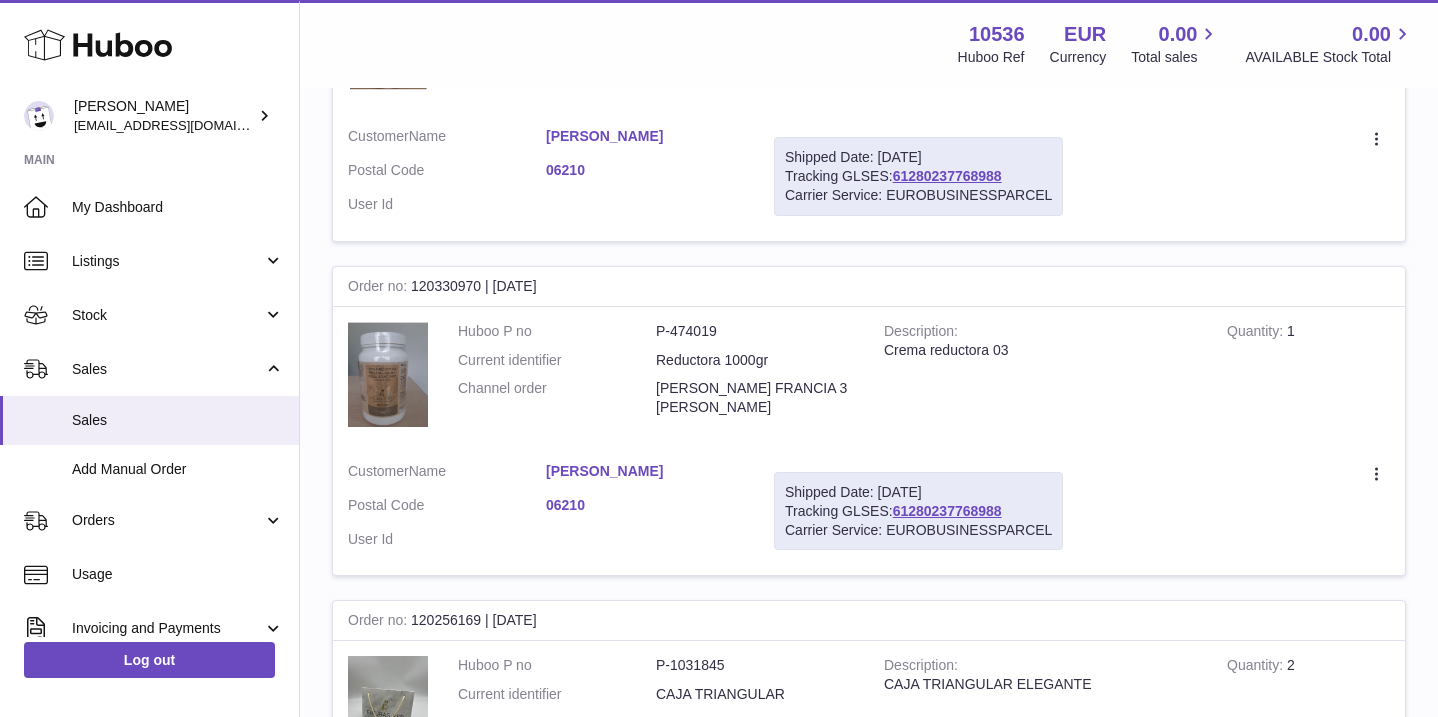 scroll, scrollTop: 2511, scrollLeft: 0, axis: vertical 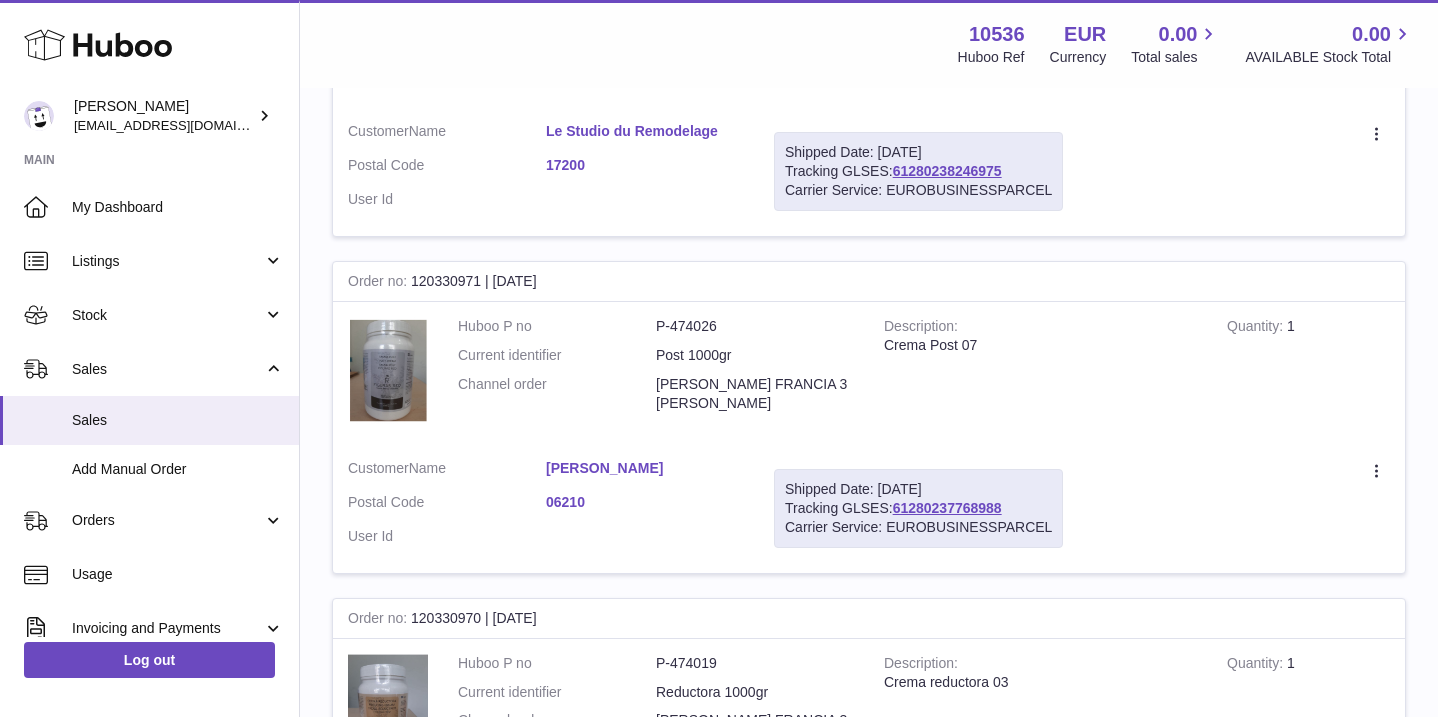 click on "Mougin Joelle" at bounding box center (645, 468) 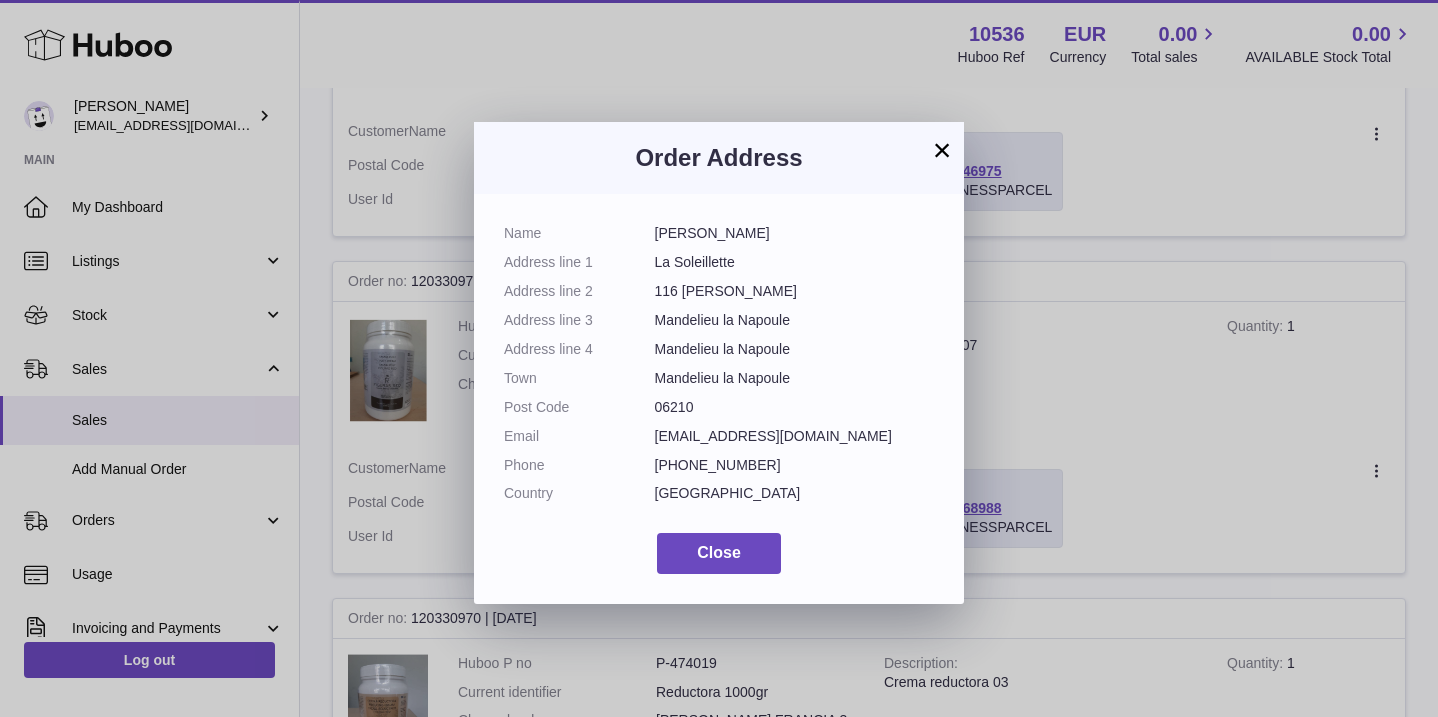 click on "×
Order Address
Name
Mougin Joelle
Address line 1
La Soleillette
Address line 2
116 Bd Emile Carbon
Address line 3
Mandelieu la Napoule
Address line 4
Mandelieu la Napoule
Town
Mandelieu la Napoule
Post Code
06210
Email
jarmoniame@gmail.com
Phone
+33618751301
Country
France    Close" at bounding box center [719, 358] 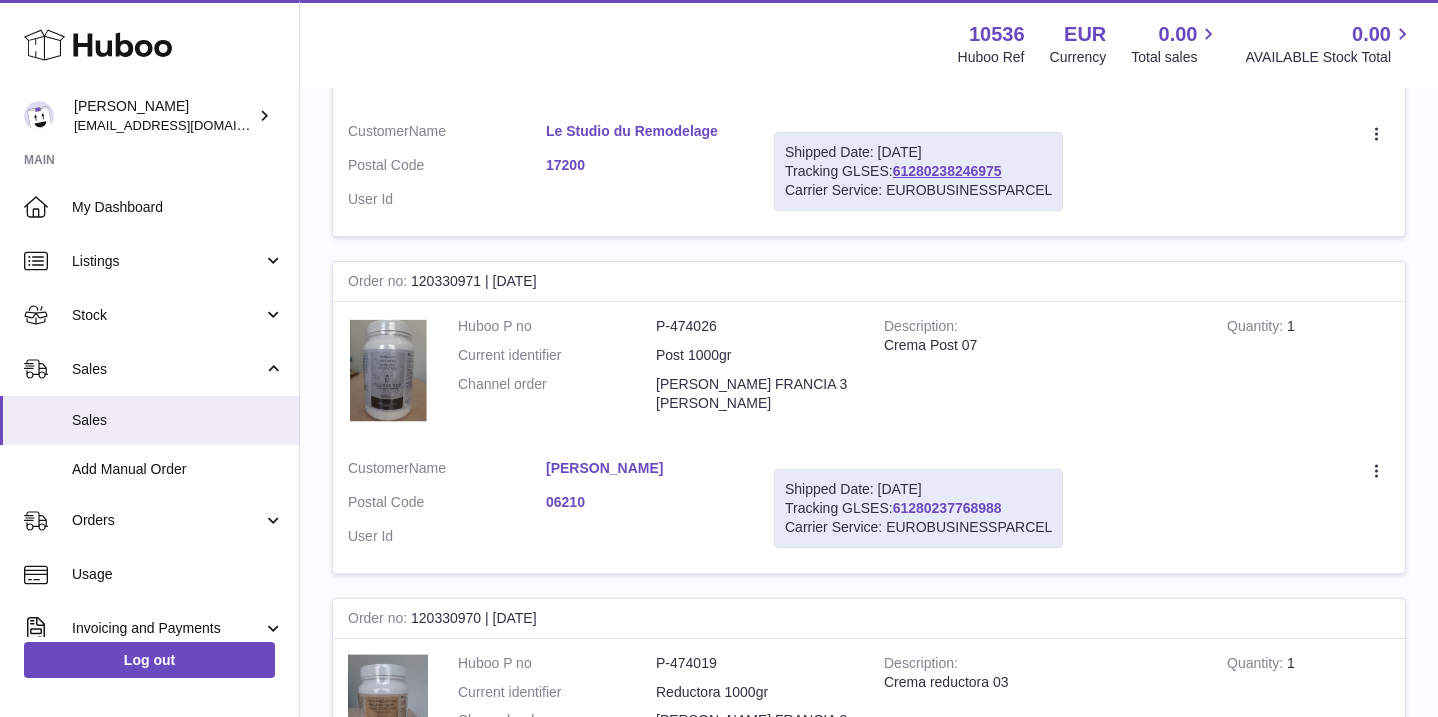 click on "61280237768988" at bounding box center (947, 508) 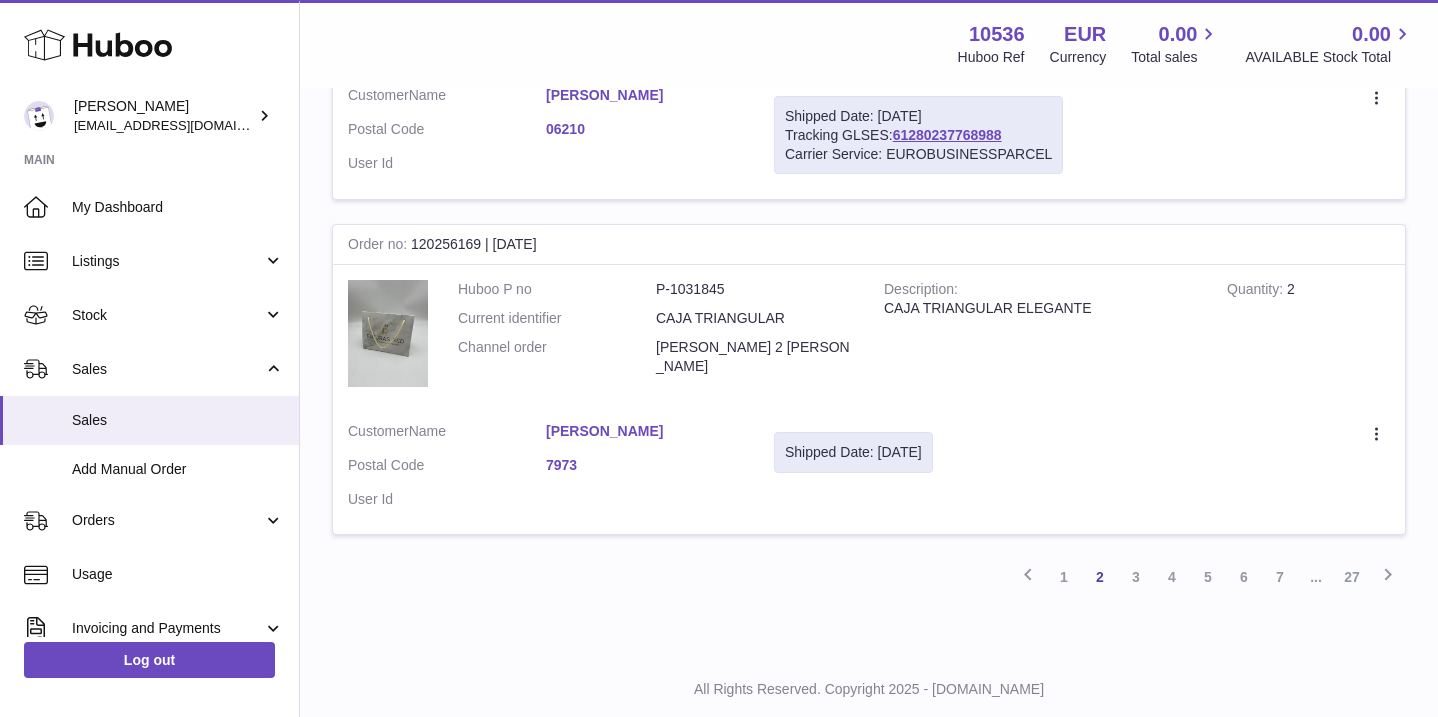 scroll, scrollTop: 3218, scrollLeft: 0, axis: vertical 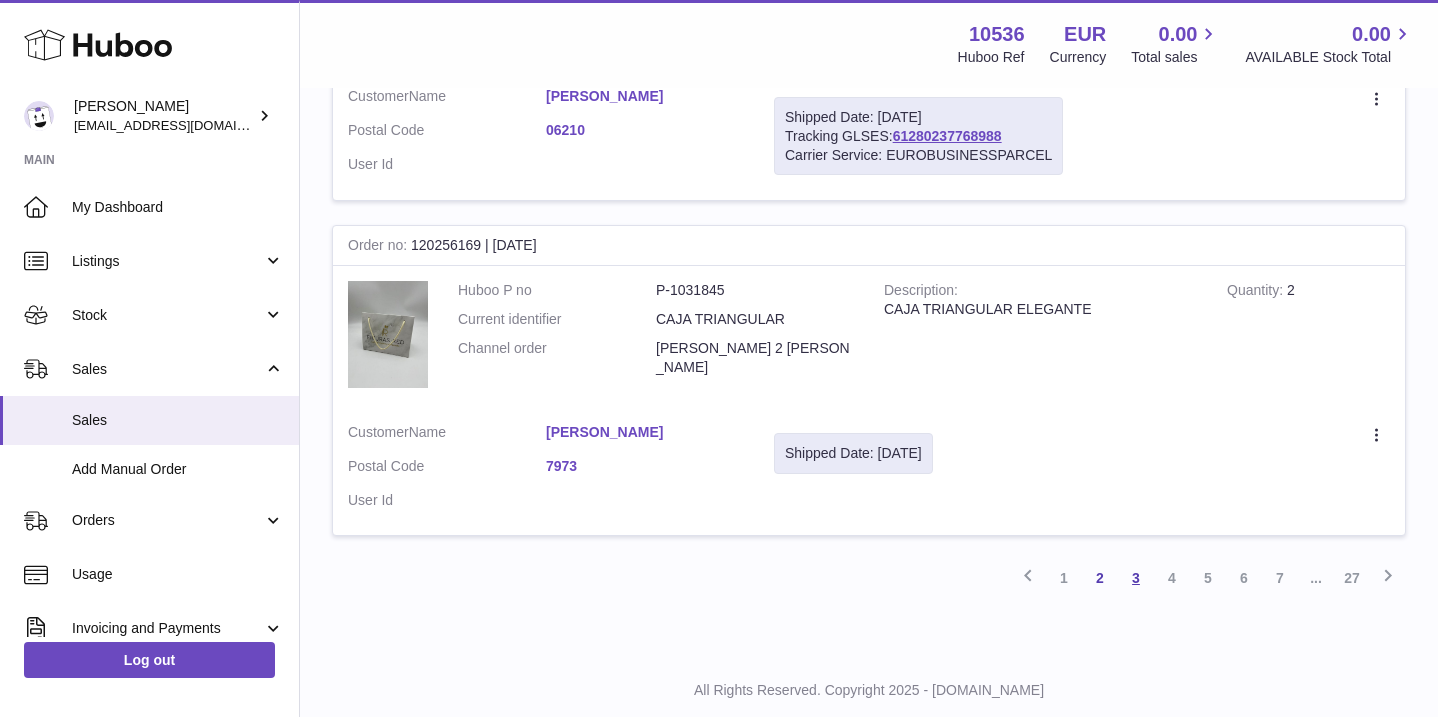 click on "3" at bounding box center (1136, 578) 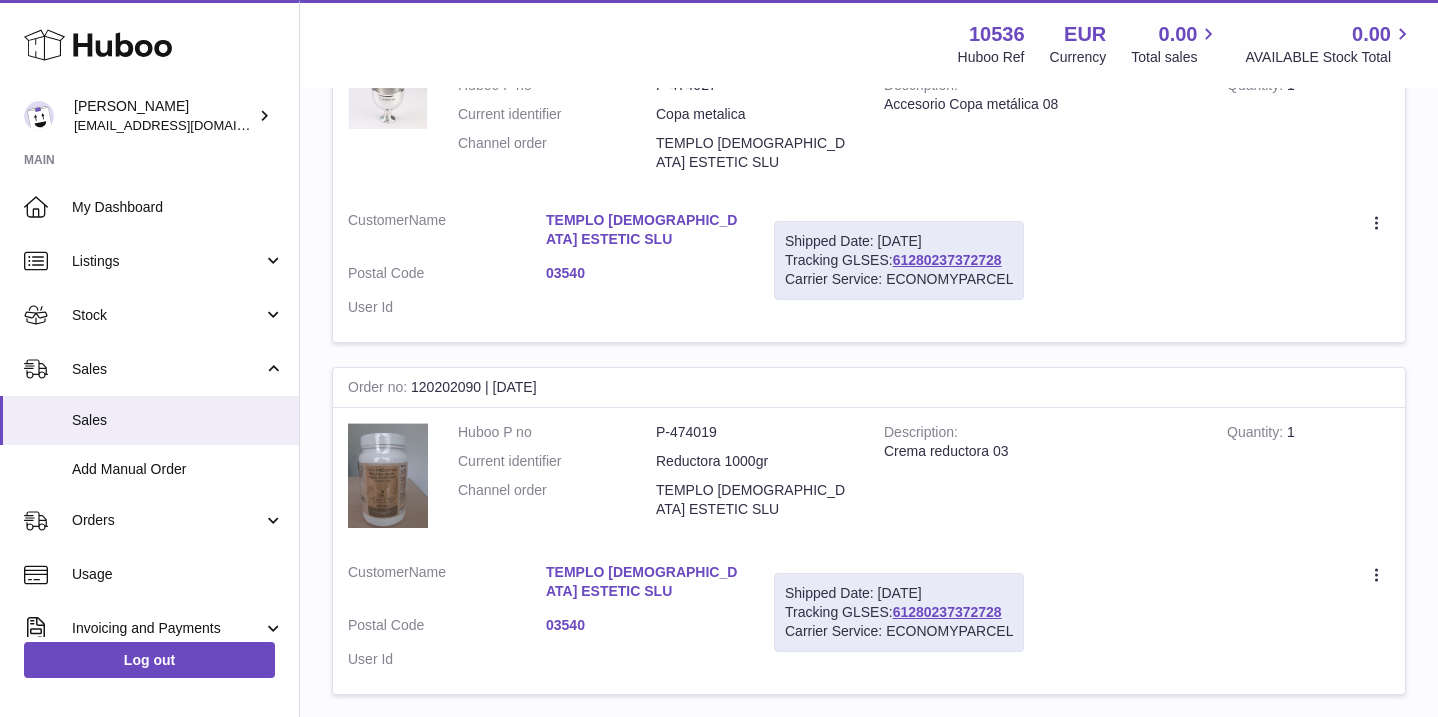 scroll, scrollTop: 1757, scrollLeft: 0, axis: vertical 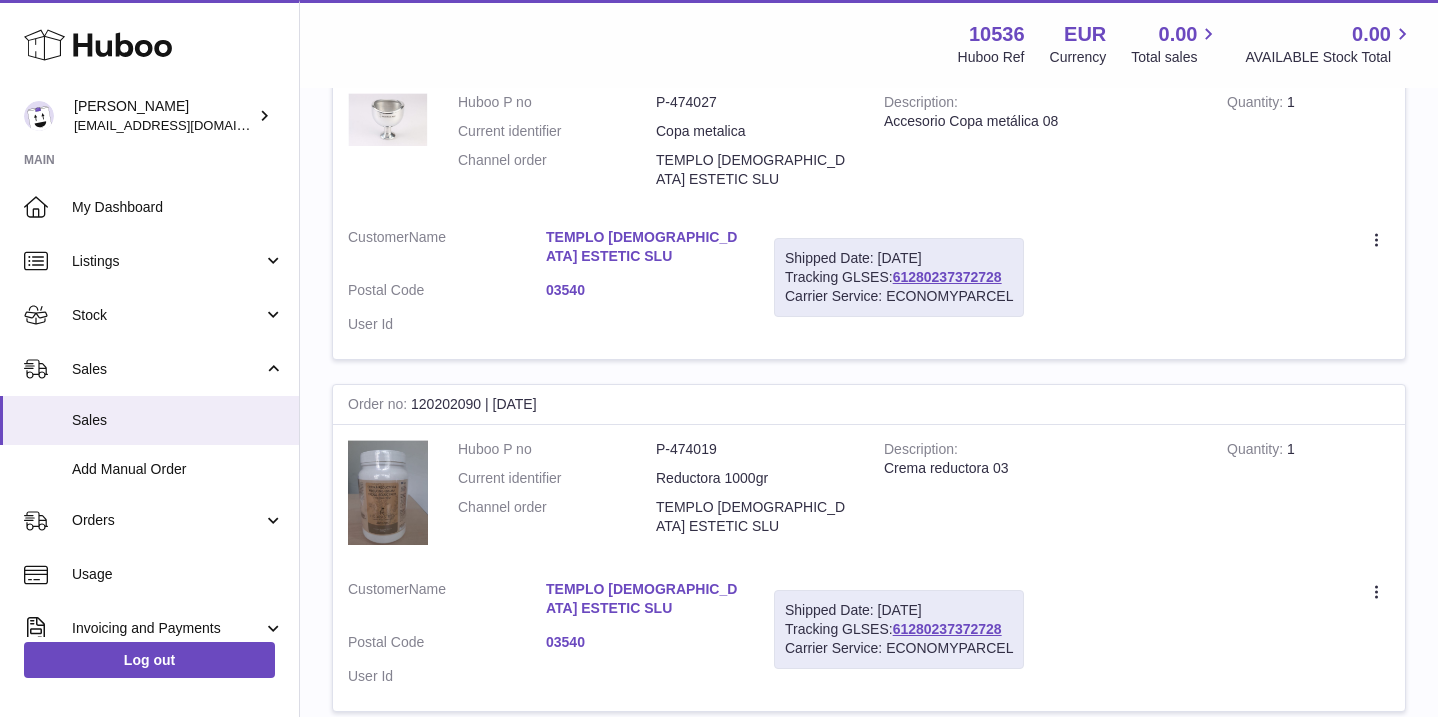 click on "TEMPLO ZEN ESTETIC SLU" at bounding box center (645, 599) 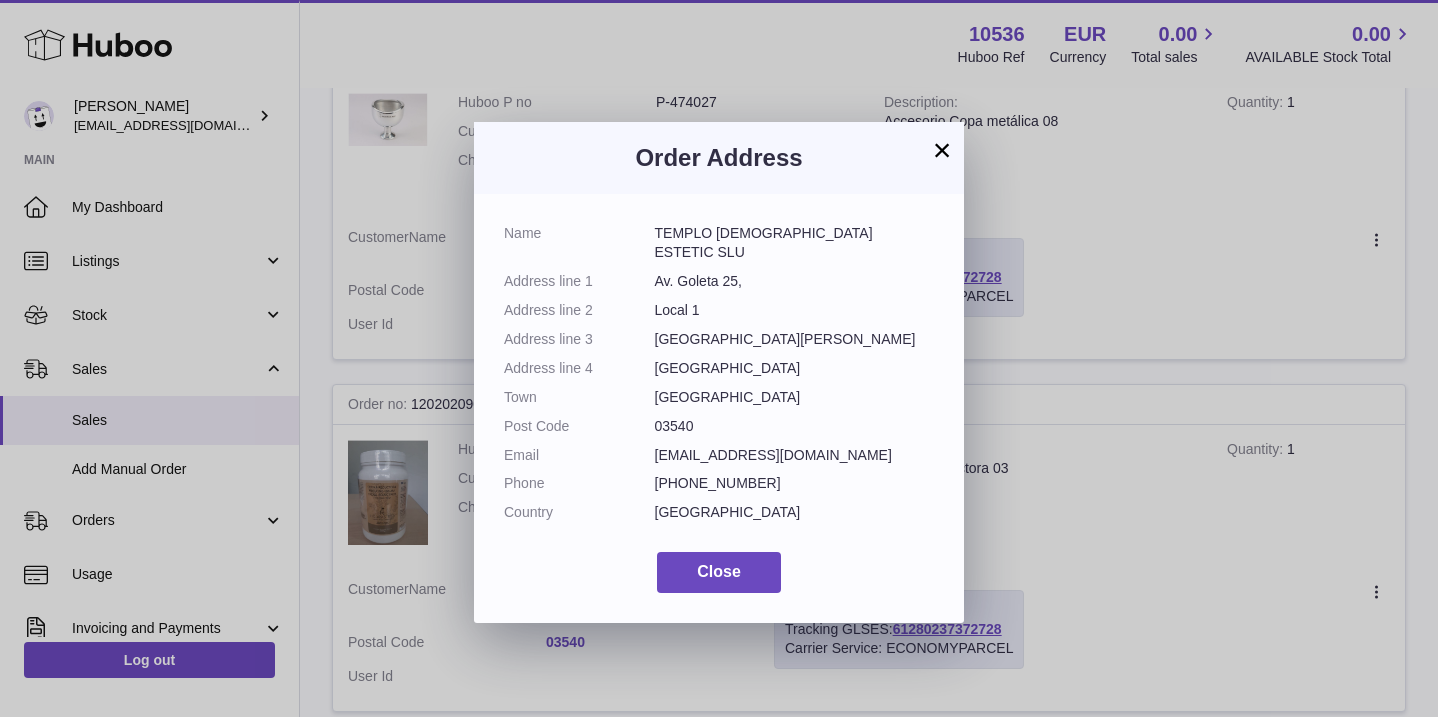 click on "×
Order Address
Name
TEMPLO ZEN ESTETIC SLU
Address line 1
Av. Goleta 25,
Address line 2
Local 1
Address line 3
Playa de San juan
Address line 4
Alicante
Town
Alicante
Post Code
03540
Email
contabilidad@eltemplobyzenestetic.es
Phone
+34683416560
Country
Spain    Close" at bounding box center [719, 358] 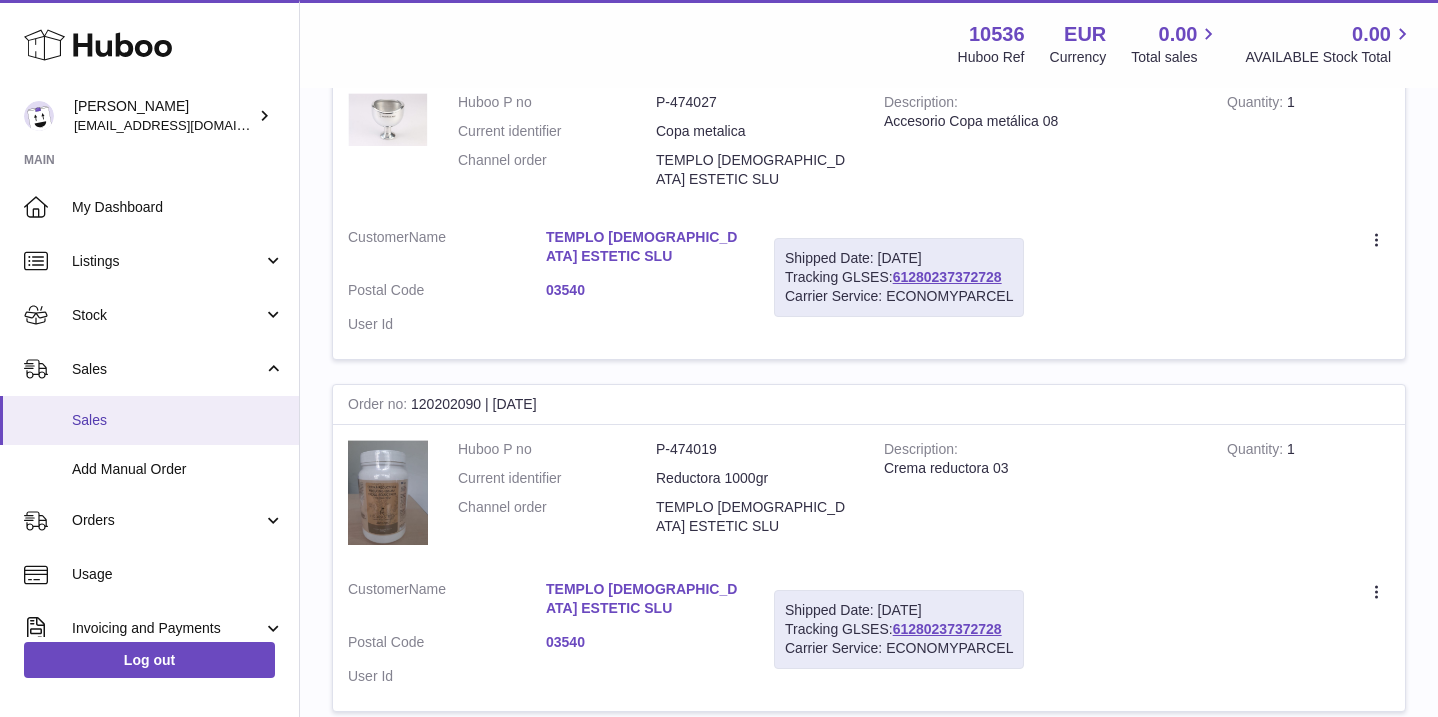 click on "Sales" at bounding box center [149, 420] 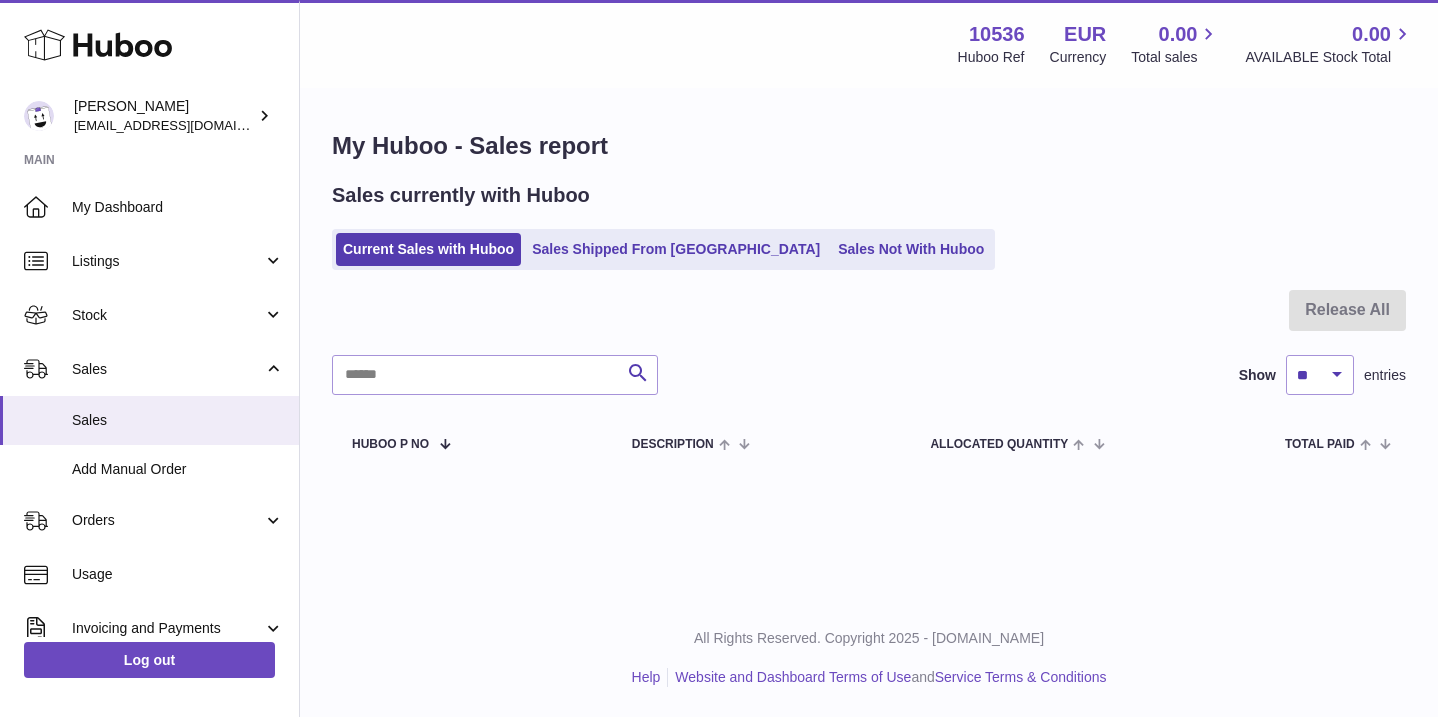 scroll, scrollTop: 0, scrollLeft: 0, axis: both 